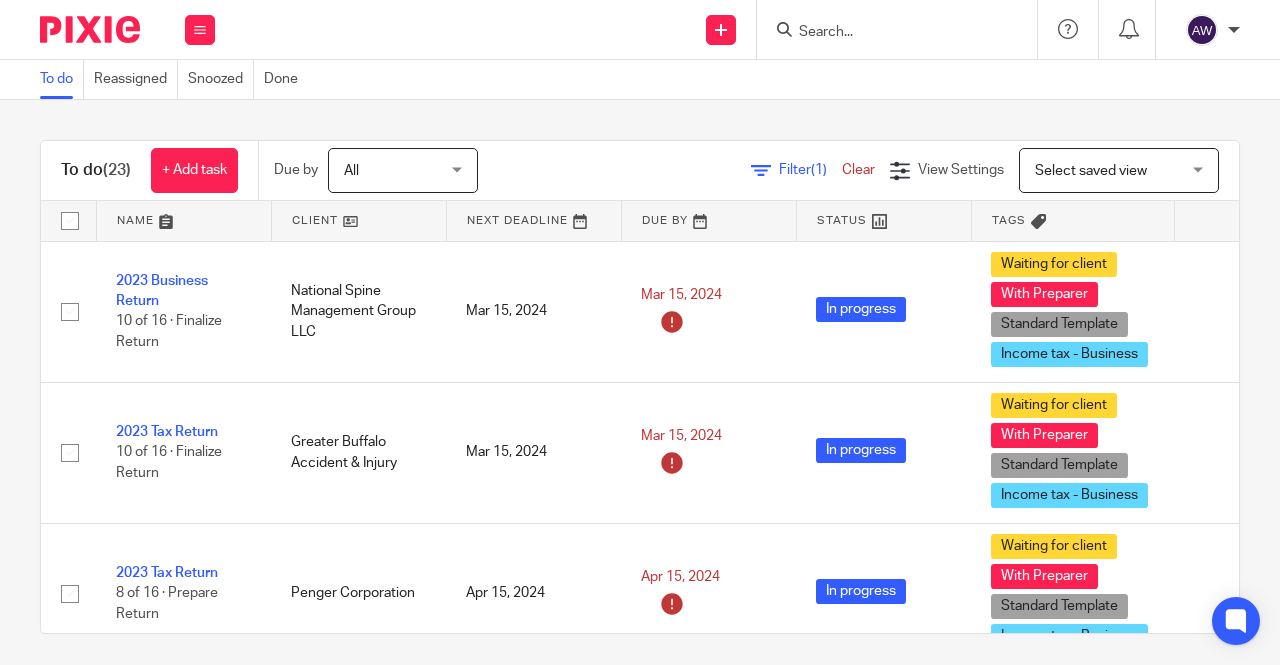 scroll, scrollTop: 0, scrollLeft: 0, axis: both 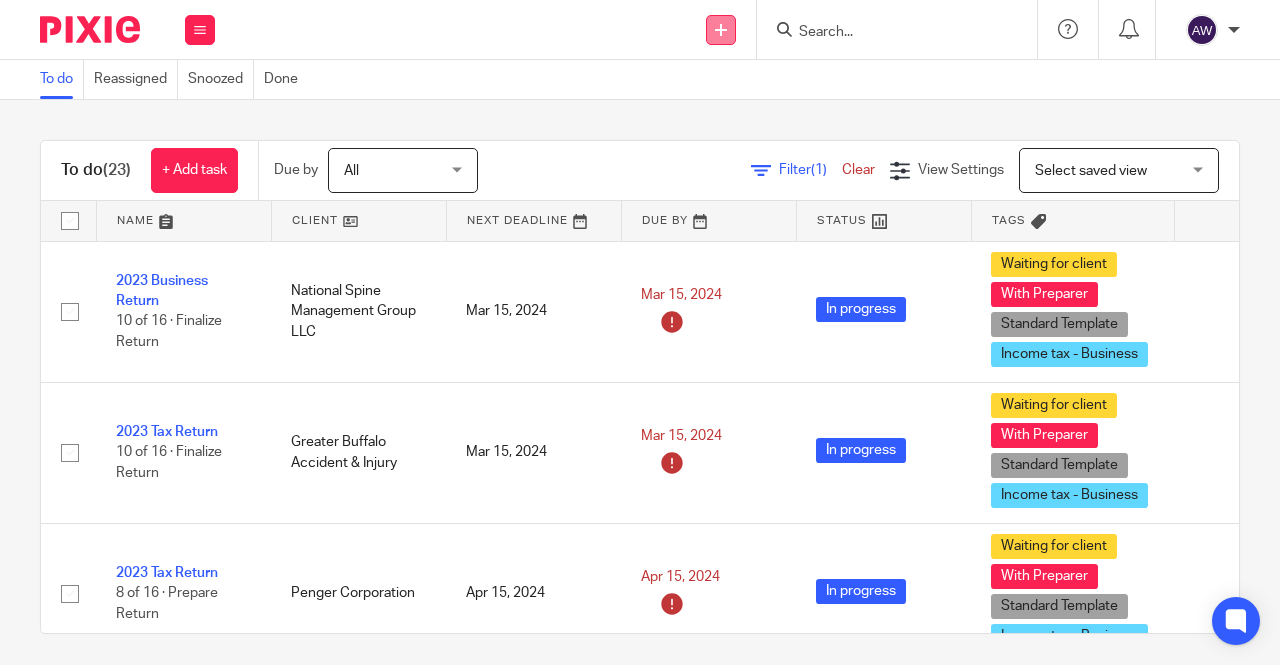 click at bounding box center (721, 30) 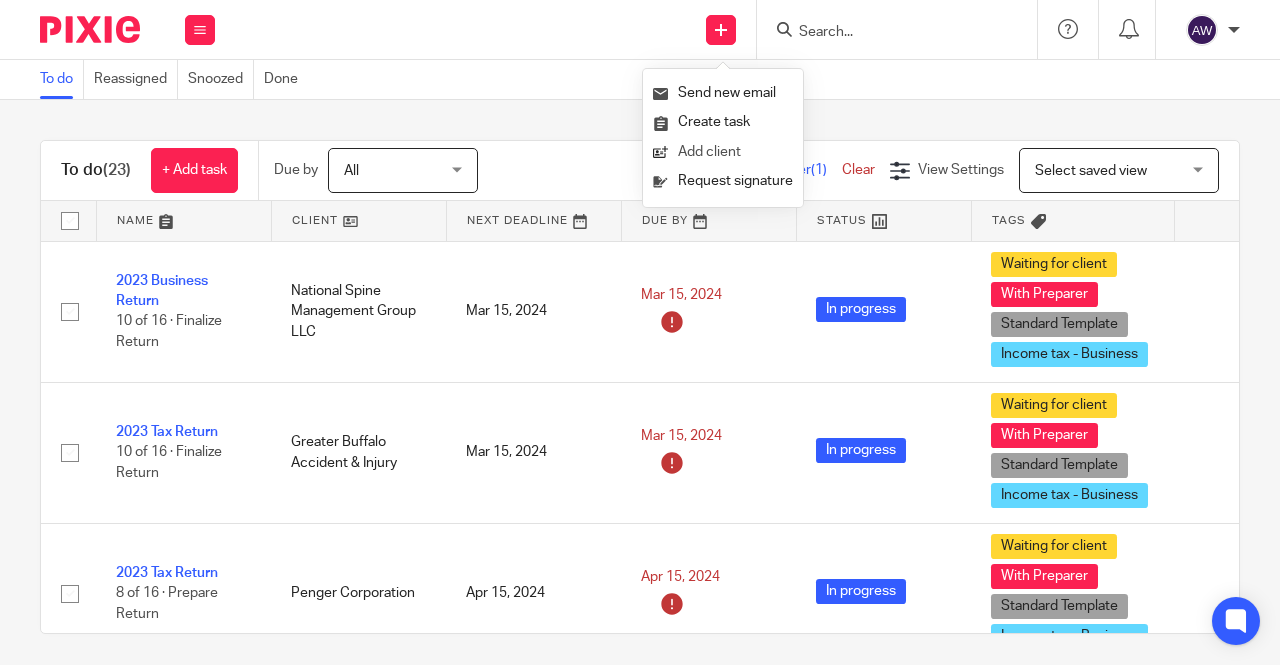 click on "Add client" at bounding box center [723, 152] 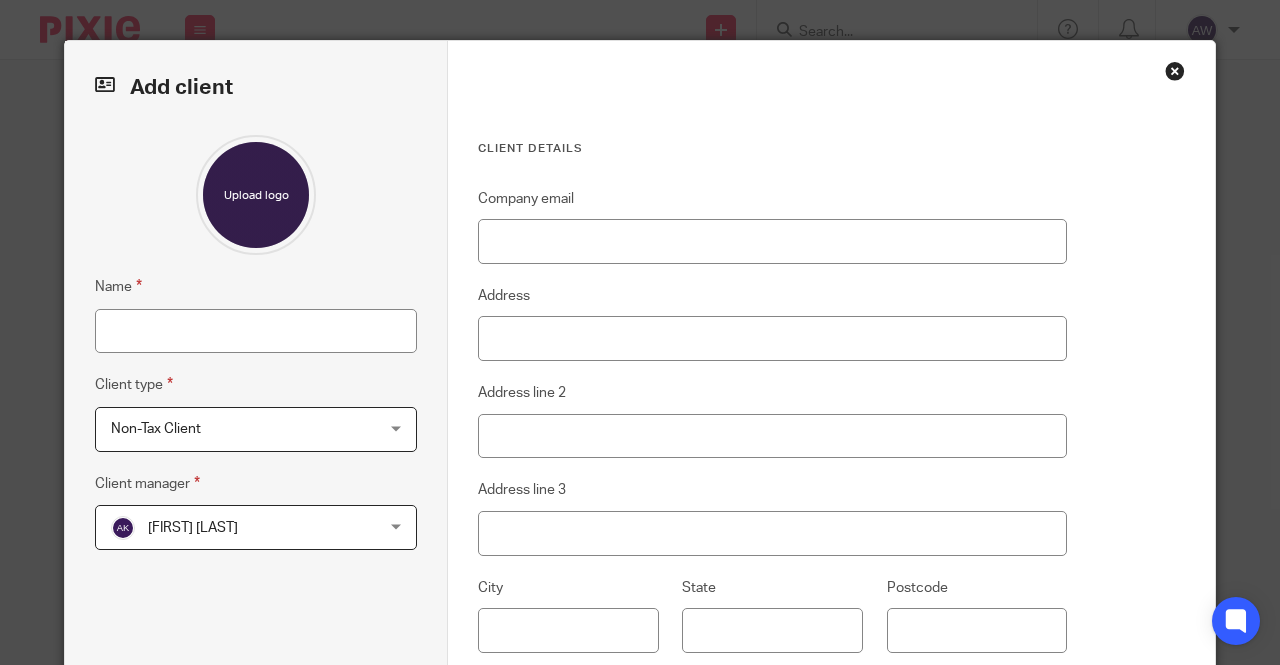 scroll, scrollTop: 0, scrollLeft: 0, axis: both 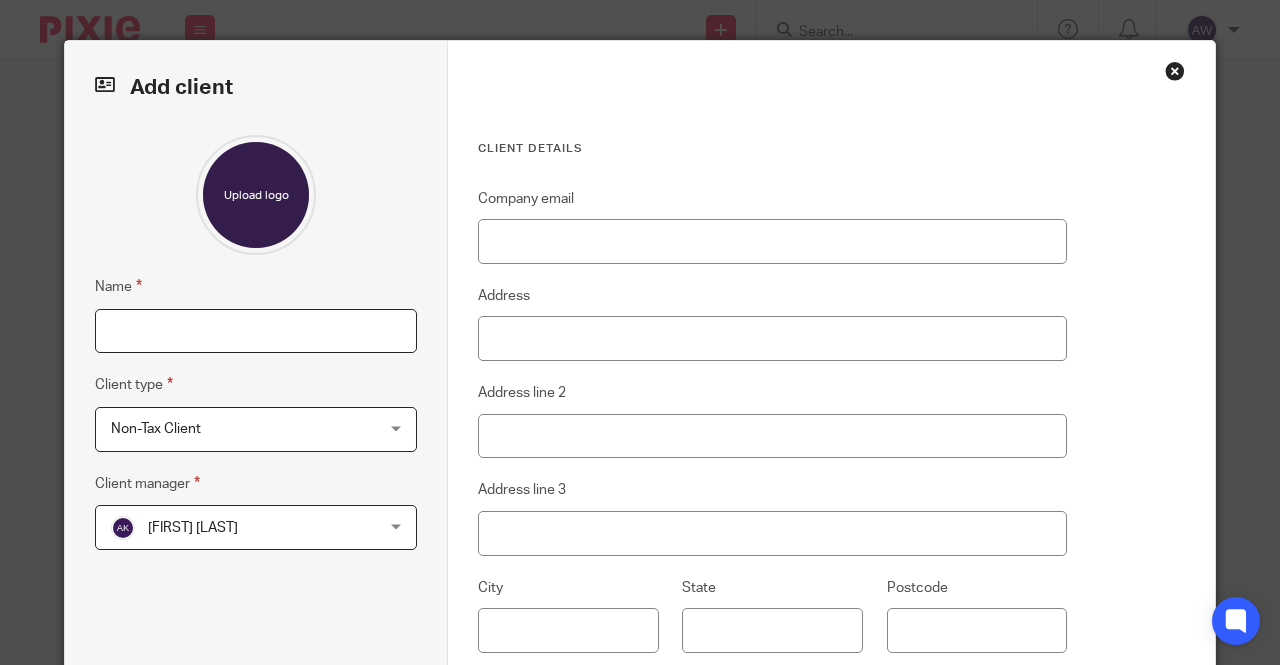 click on "Name" at bounding box center [256, 331] 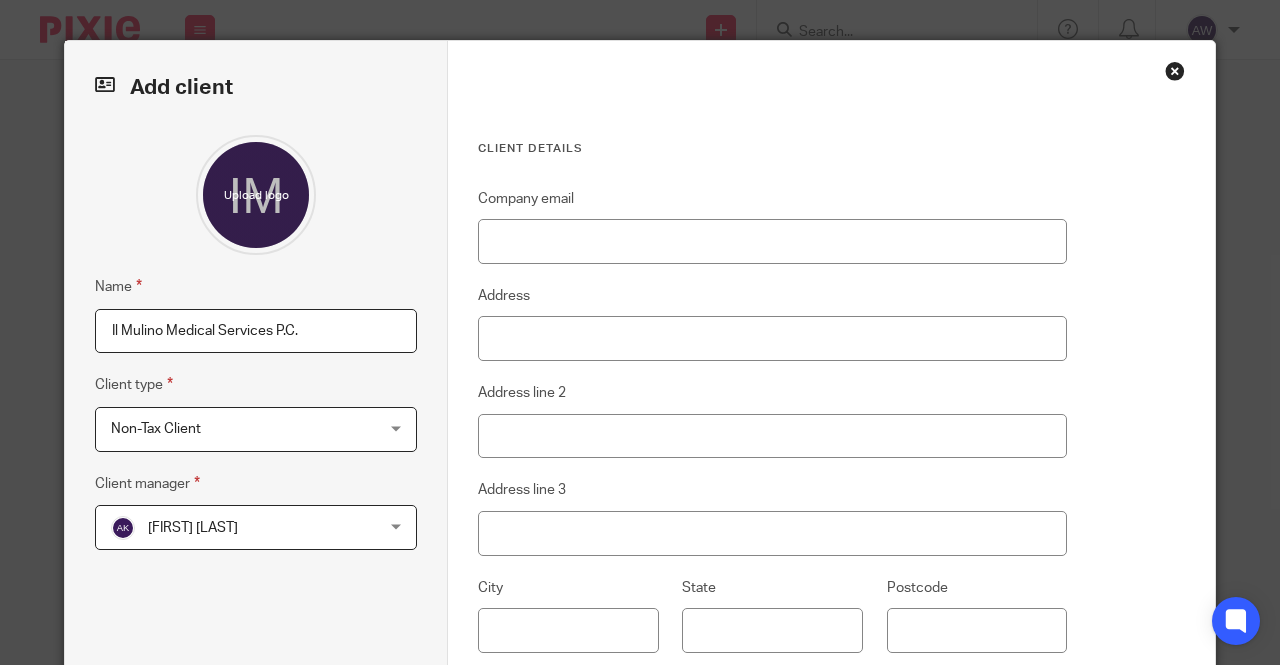 click on "Non-Tax Client" at bounding box center (233, 429) 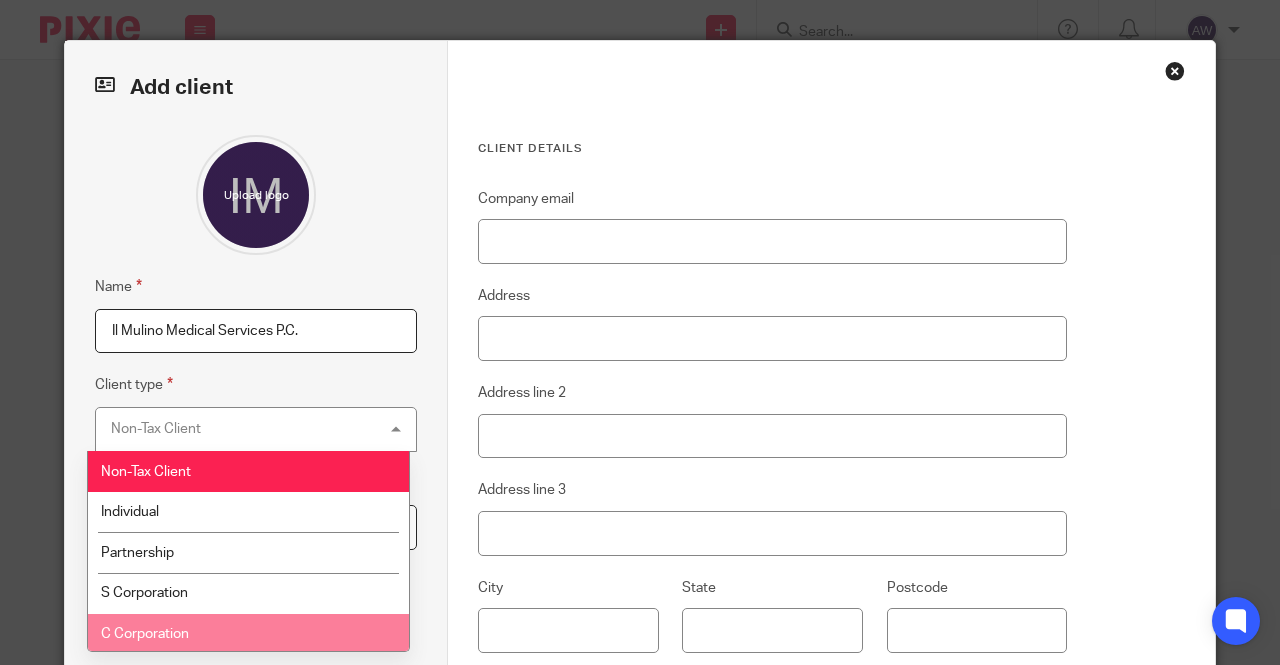 click on "C Corporation" at bounding box center [248, 634] 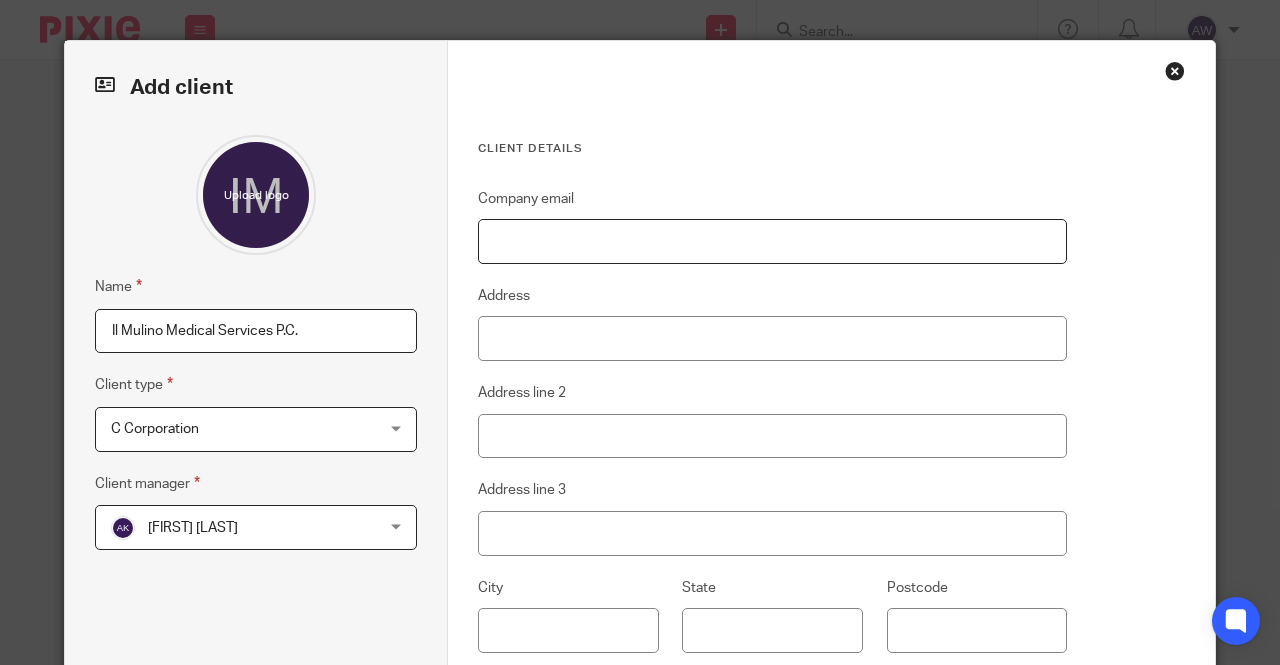 click on "Company email" at bounding box center (772, 241) 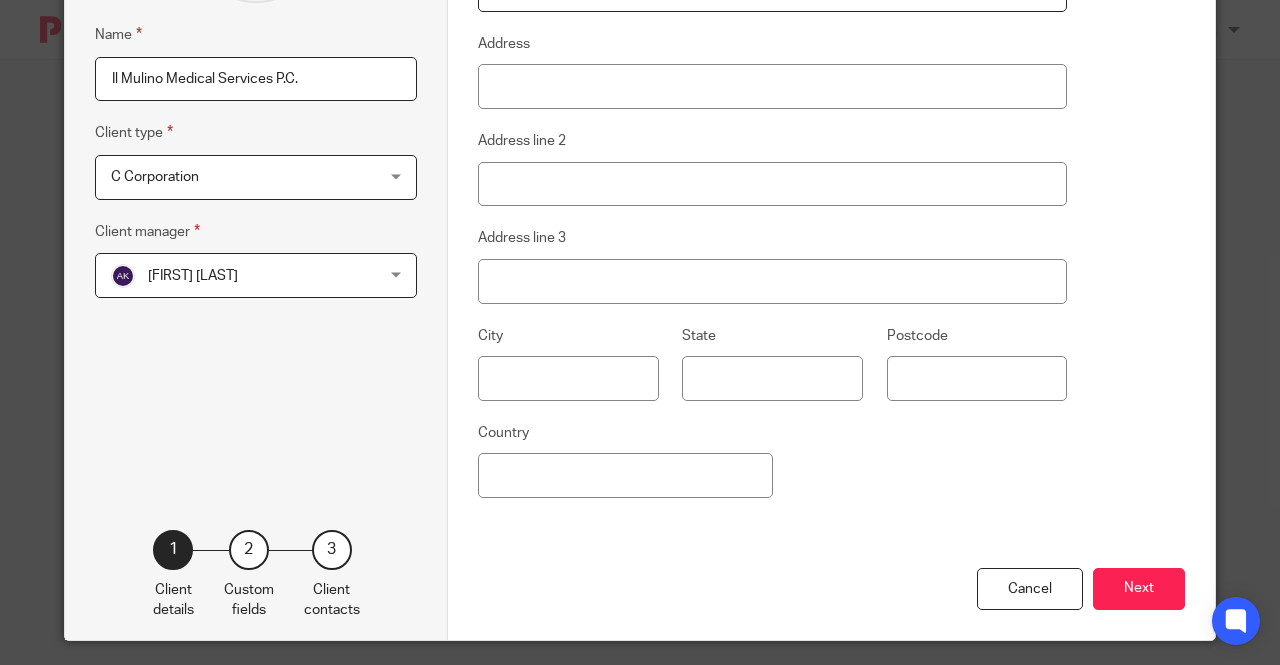 scroll, scrollTop: 267, scrollLeft: 0, axis: vertical 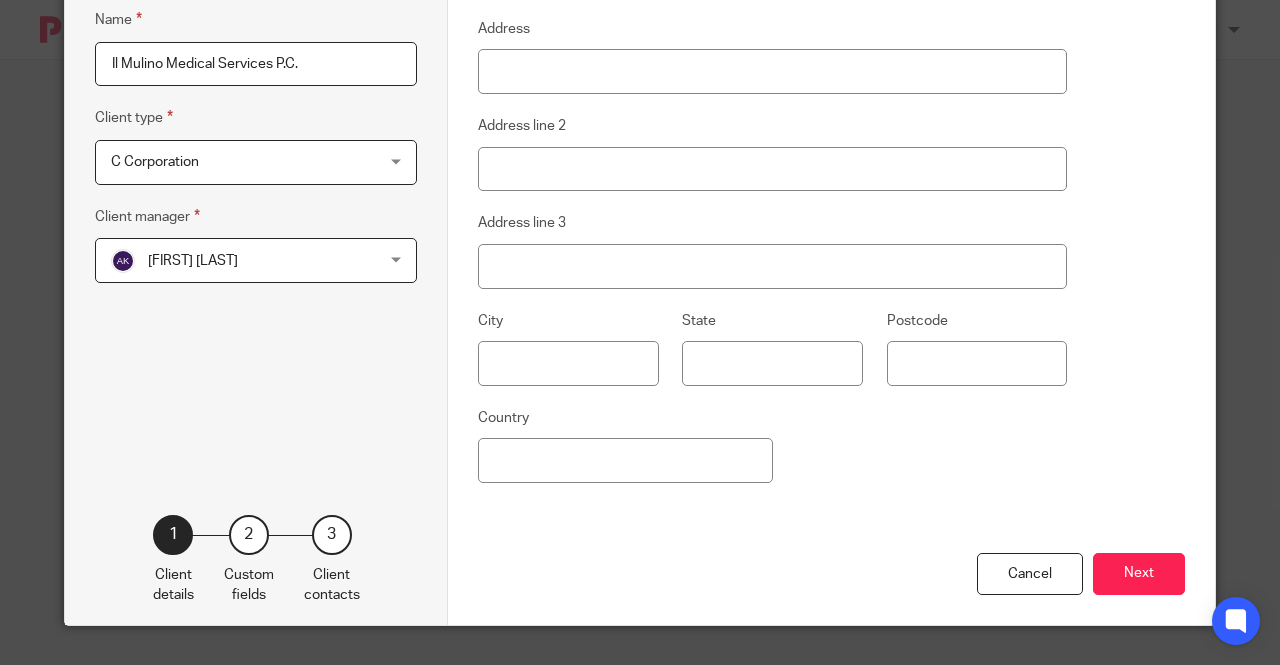 click on "[FIRST] [LAST]" at bounding box center [233, 260] 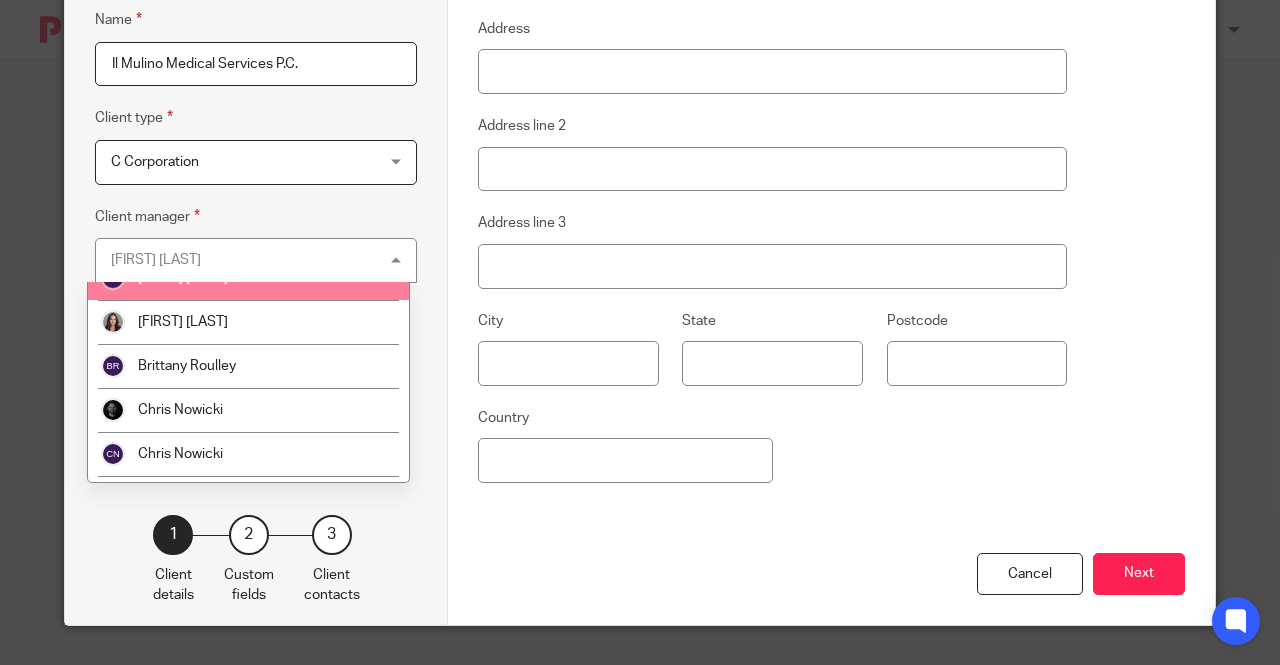 scroll, scrollTop: 500, scrollLeft: 0, axis: vertical 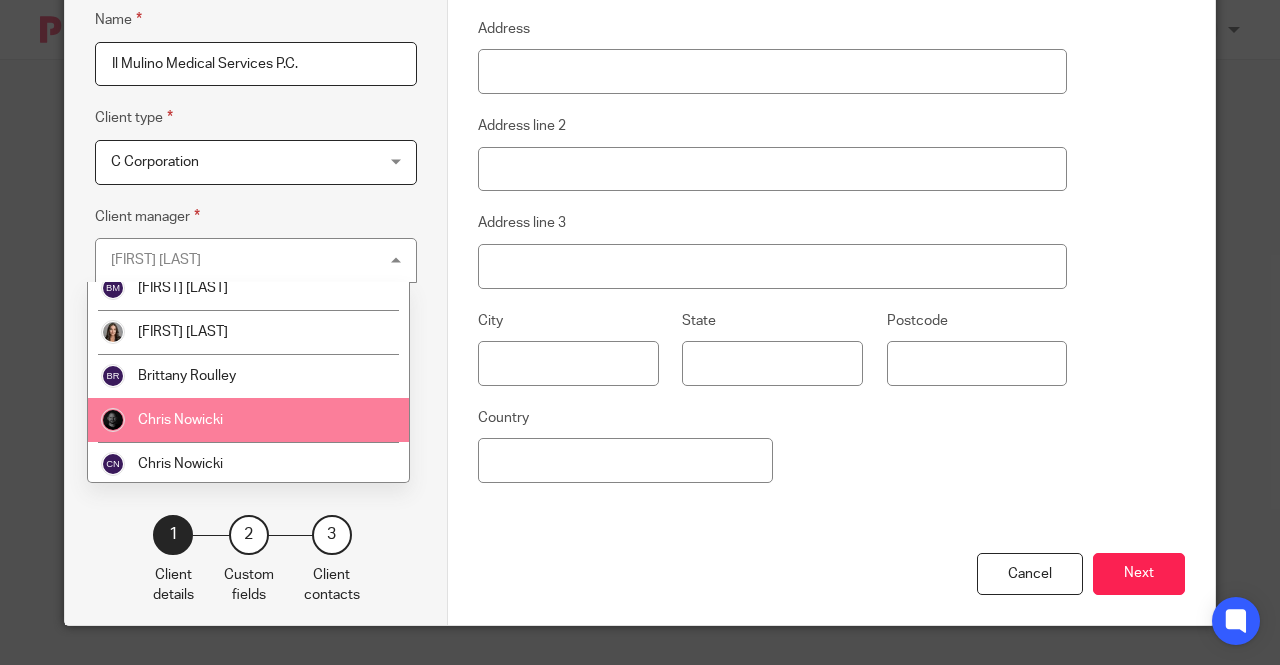click on "Chris Nowicki" at bounding box center [180, 420] 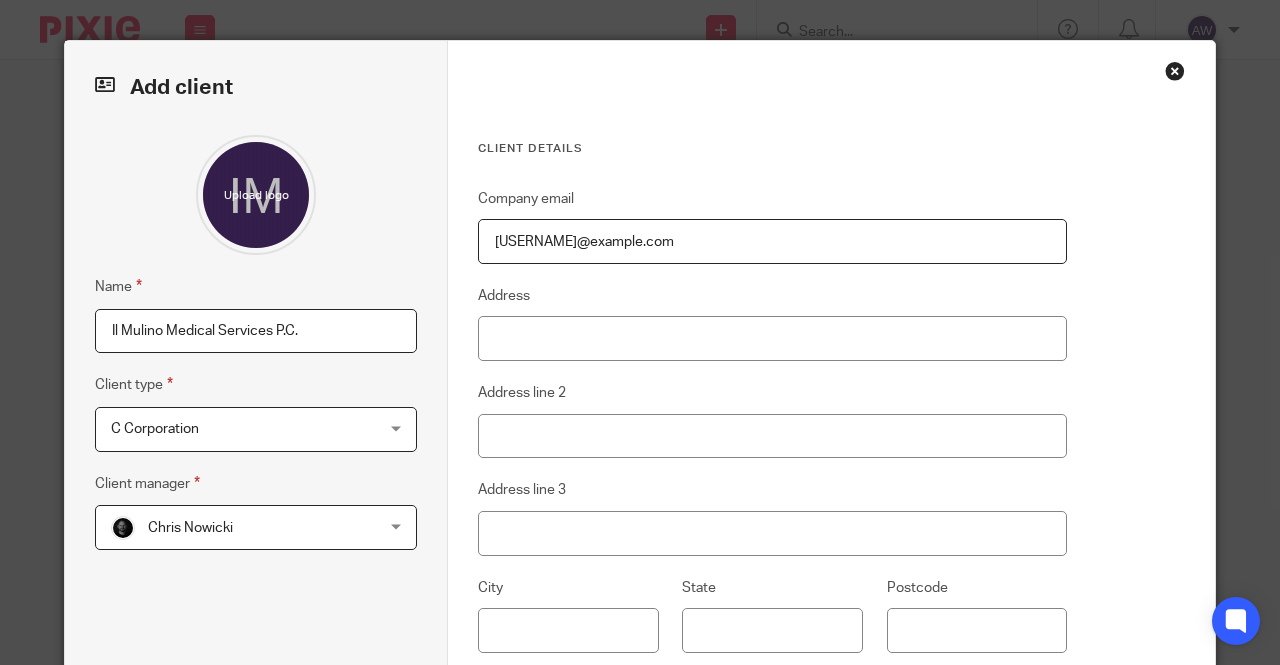 scroll, scrollTop: 267, scrollLeft: 0, axis: vertical 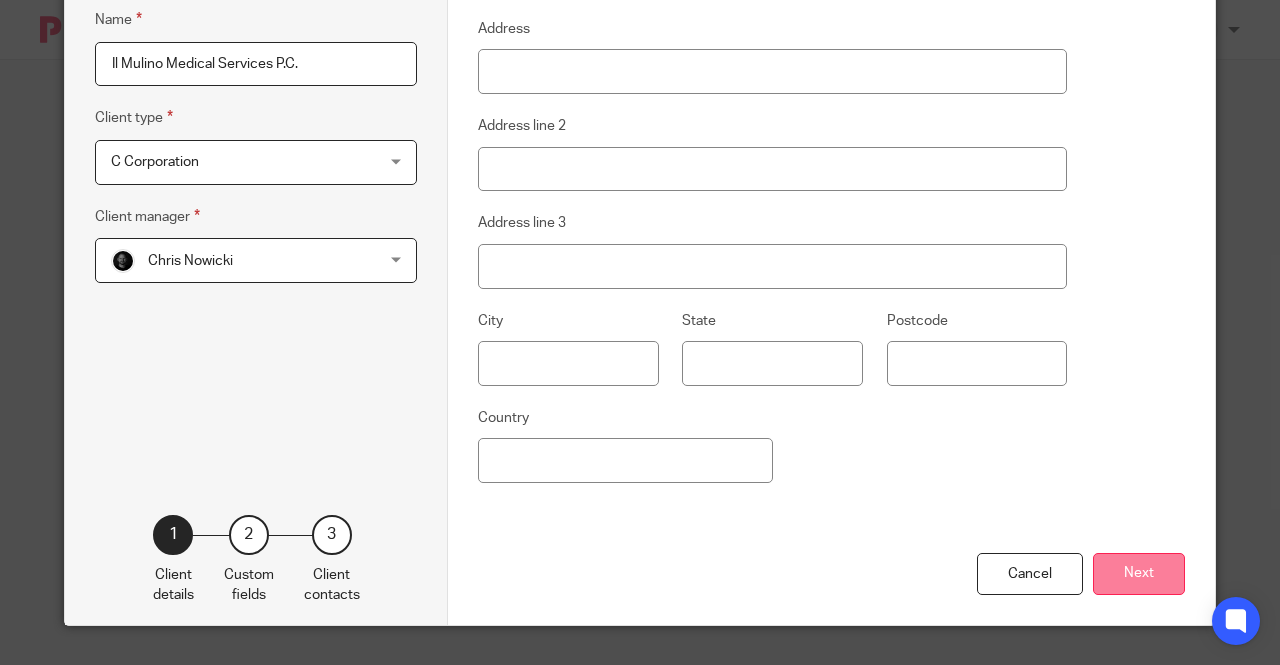 click on "Next" at bounding box center [1139, 574] 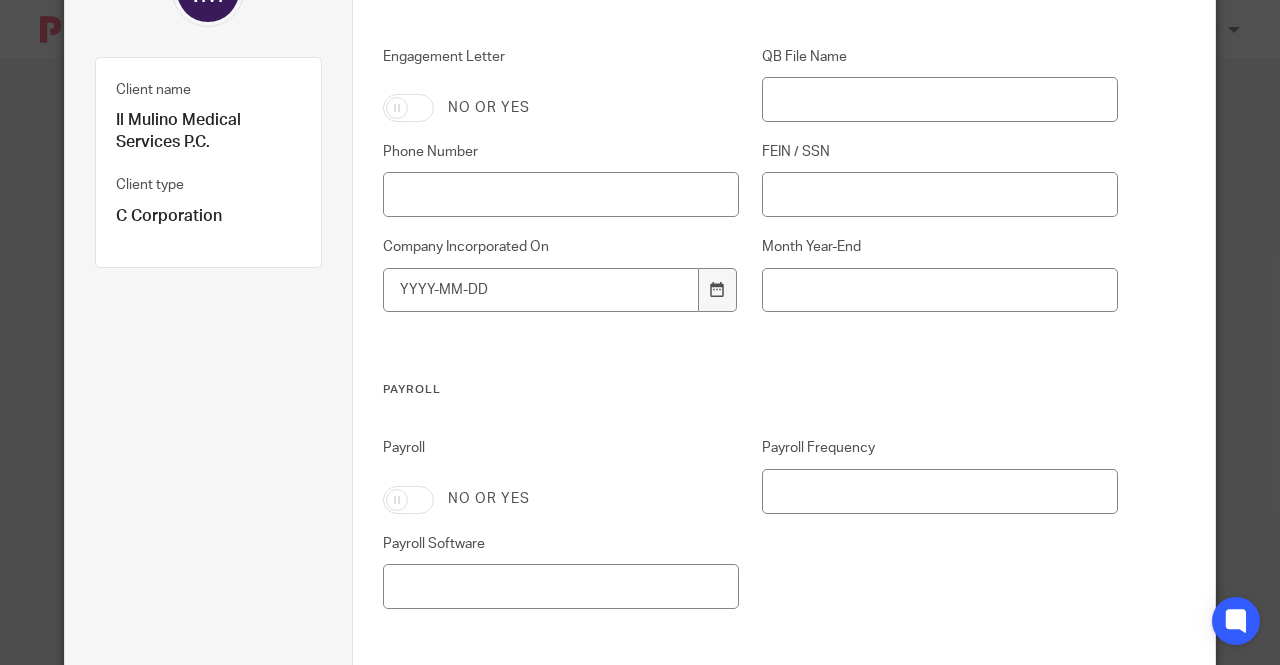scroll, scrollTop: 67, scrollLeft: 0, axis: vertical 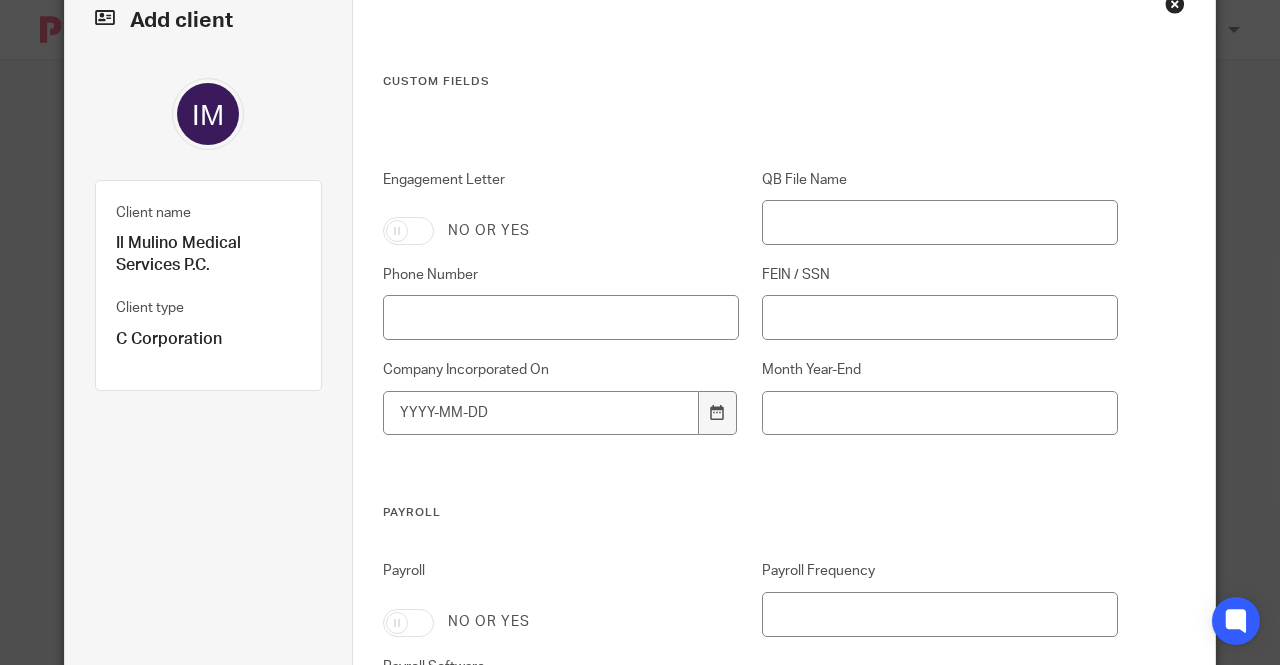 click on "Engagement Letter" at bounding box center (408, 231) 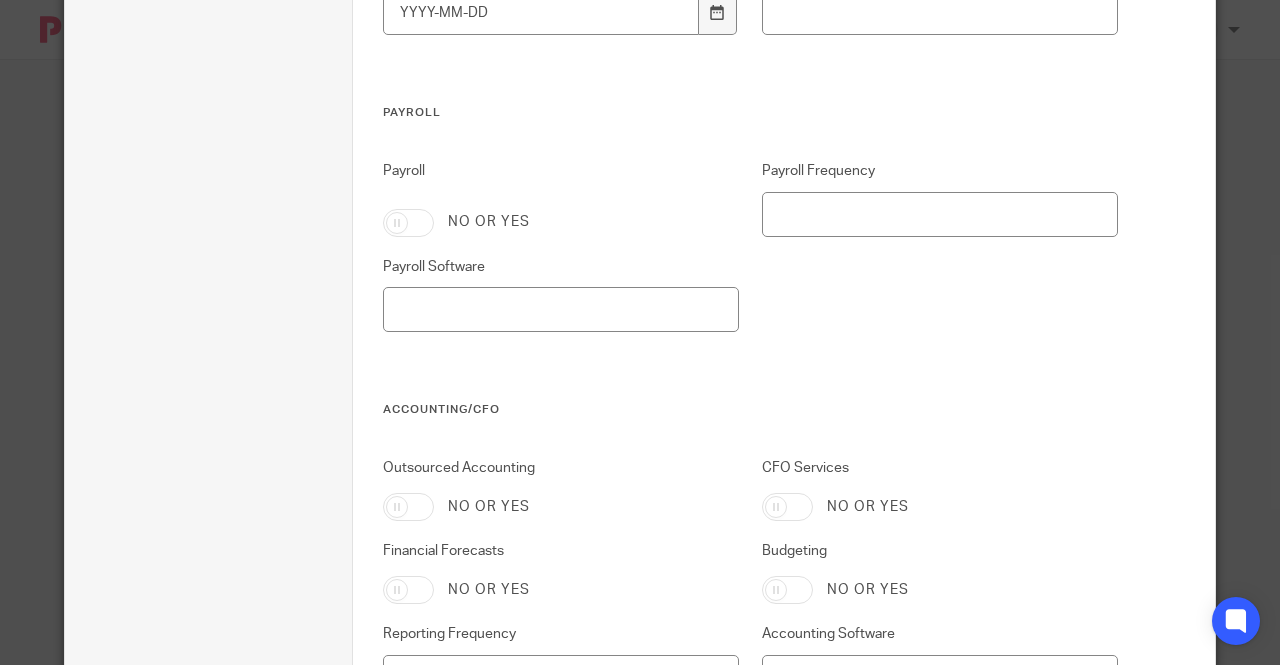 scroll, scrollTop: 567, scrollLeft: 0, axis: vertical 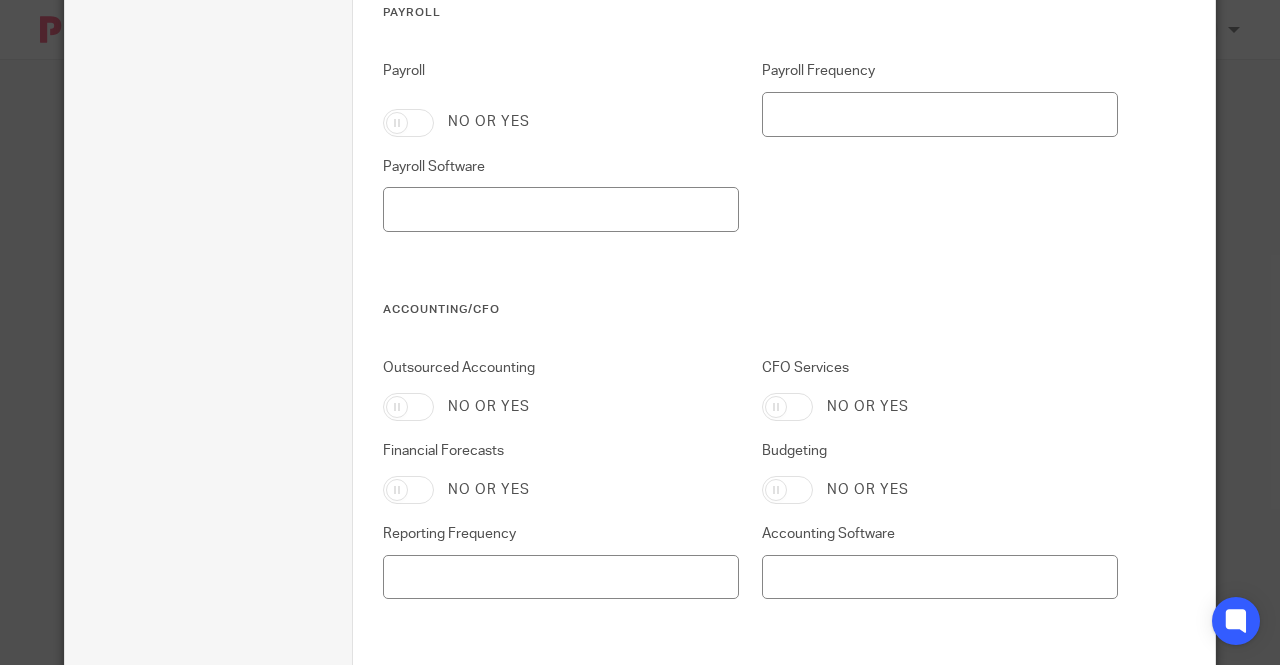 click on "Outsourced Accounting" at bounding box center (408, 407) 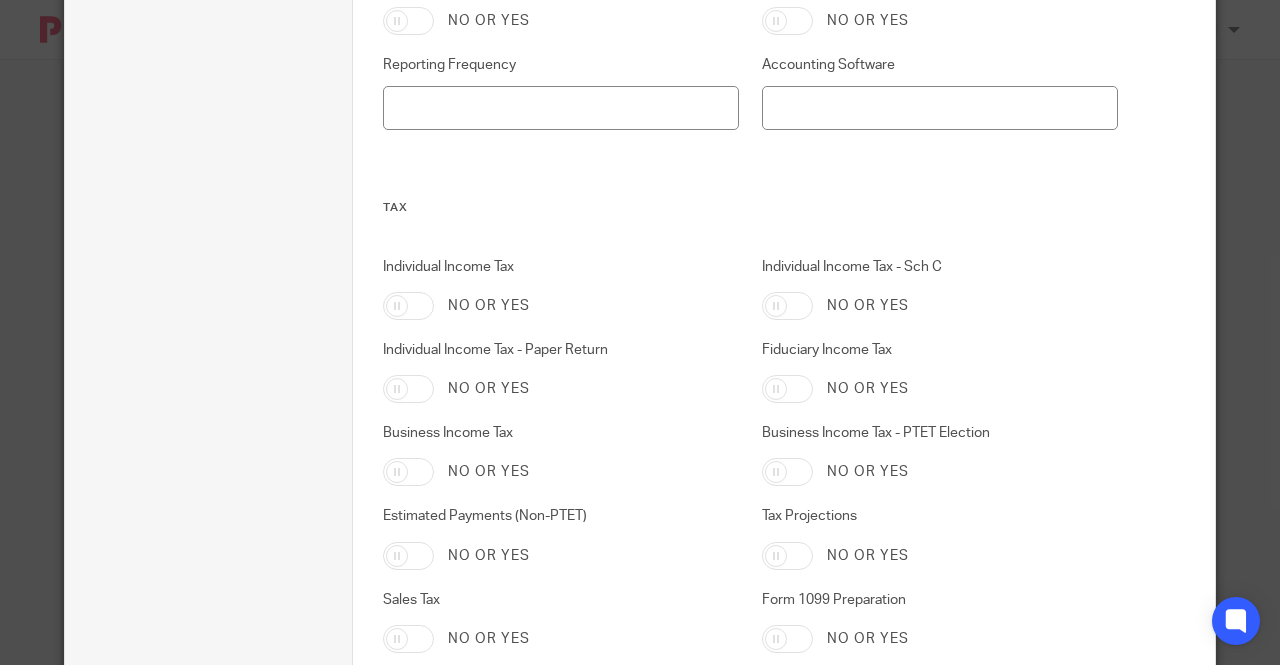 scroll, scrollTop: 1067, scrollLeft: 0, axis: vertical 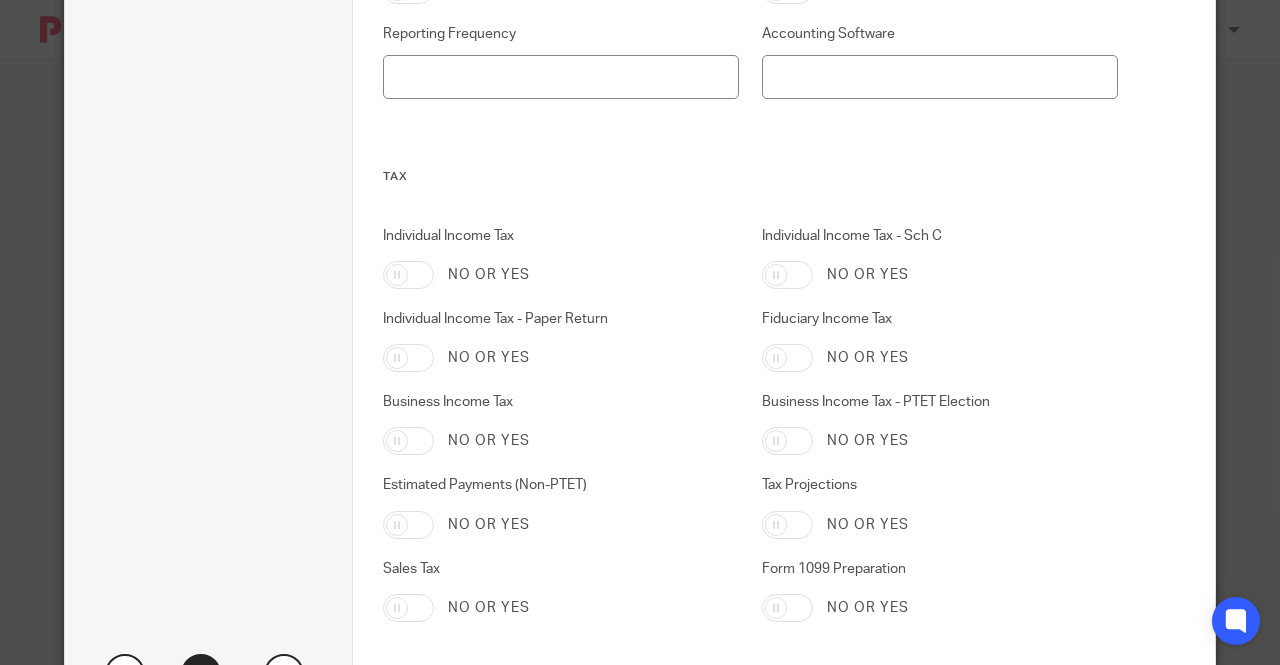 click on "Business Income Tax" at bounding box center (408, 441) 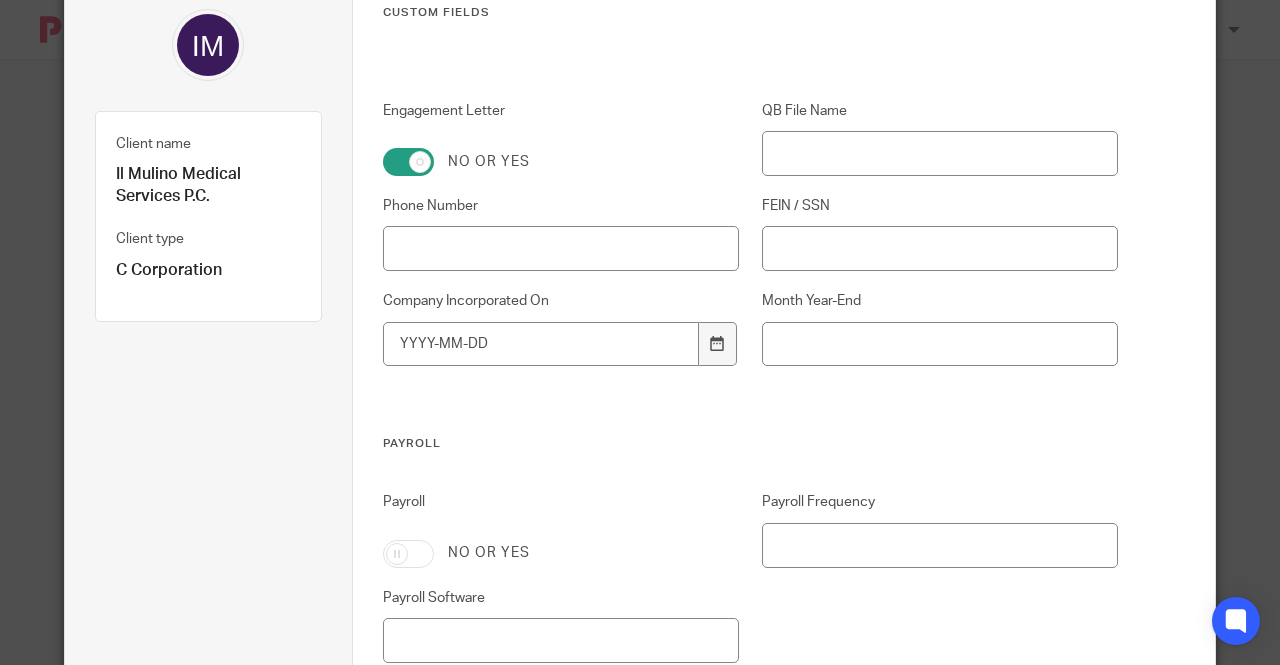scroll, scrollTop: 0, scrollLeft: 0, axis: both 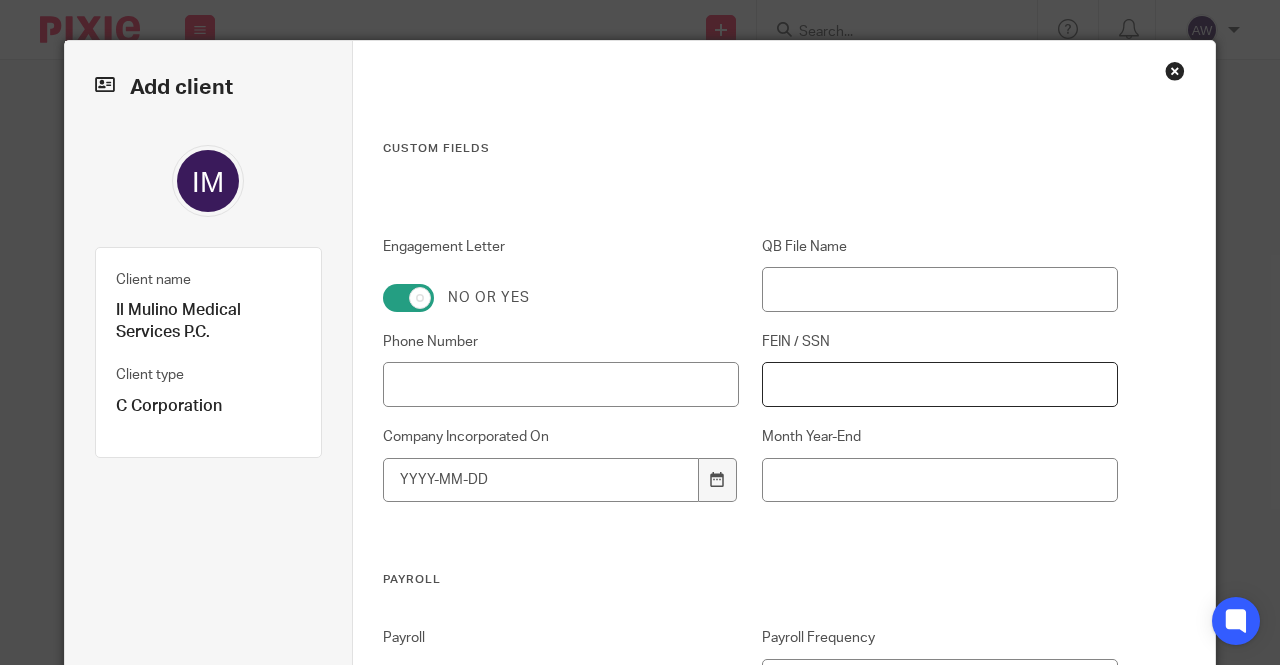 click on "FEIN / SSN" at bounding box center (940, 384) 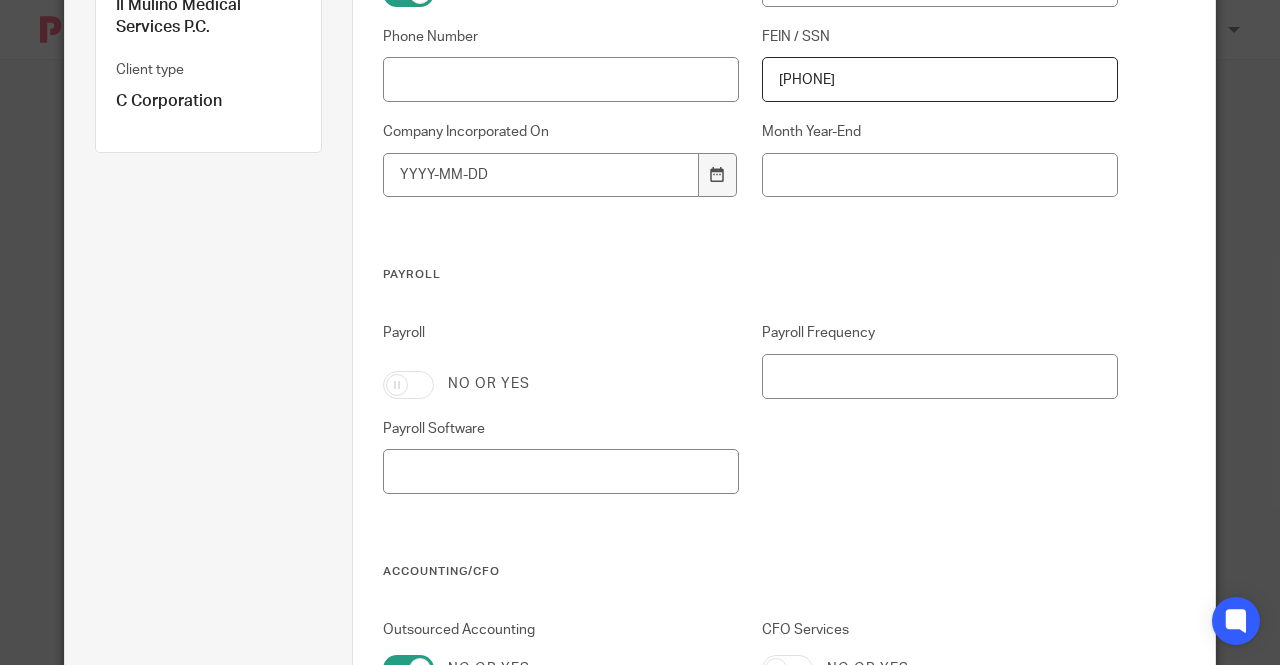 scroll, scrollTop: 200, scrollLeft: 0, axis: vertical 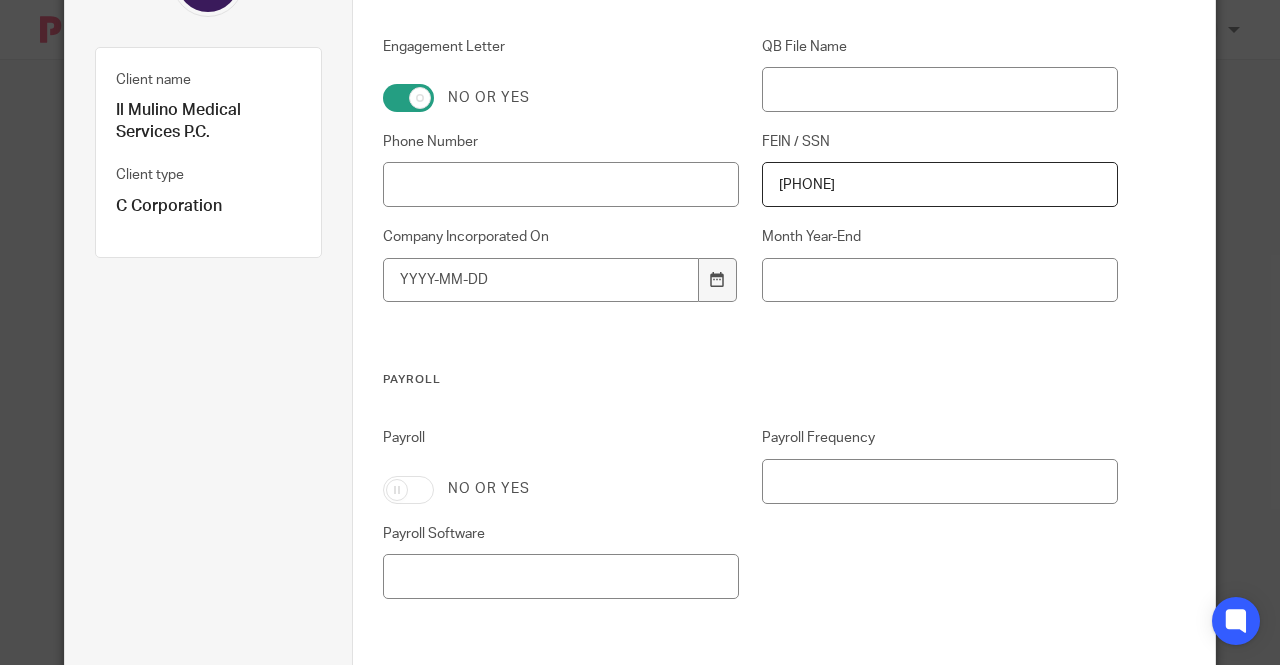 type on "88-0686154" 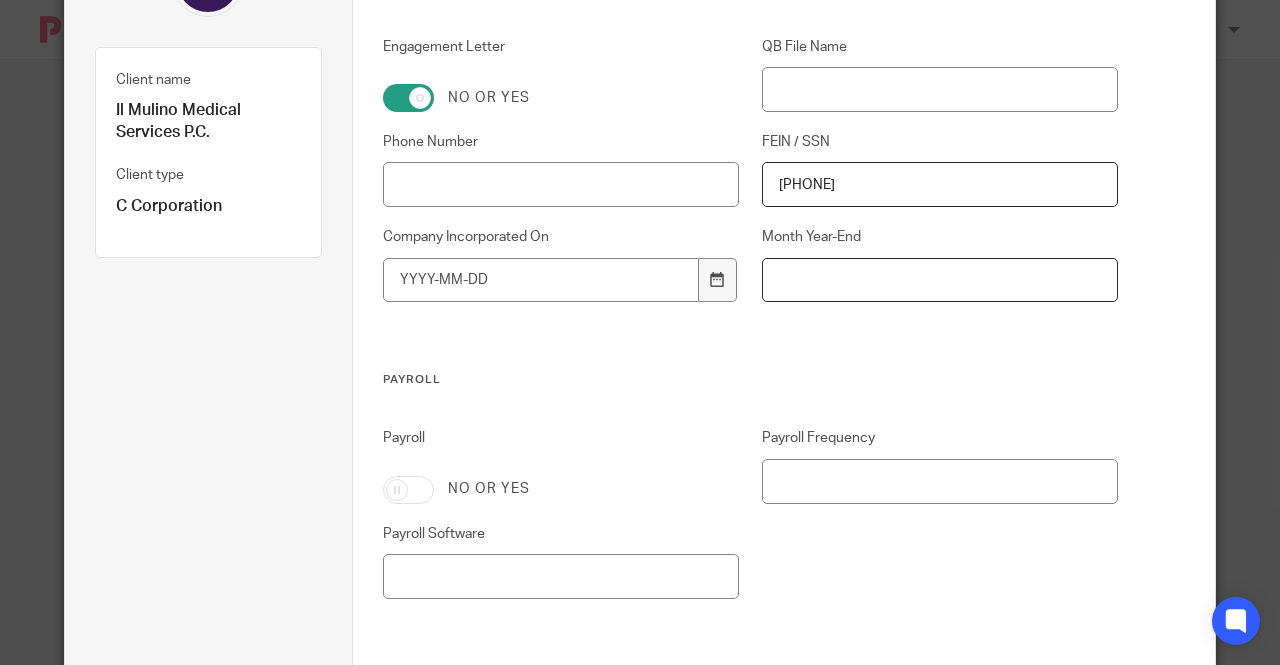 click on "Month Year-End" at bounding box center (940, 280) 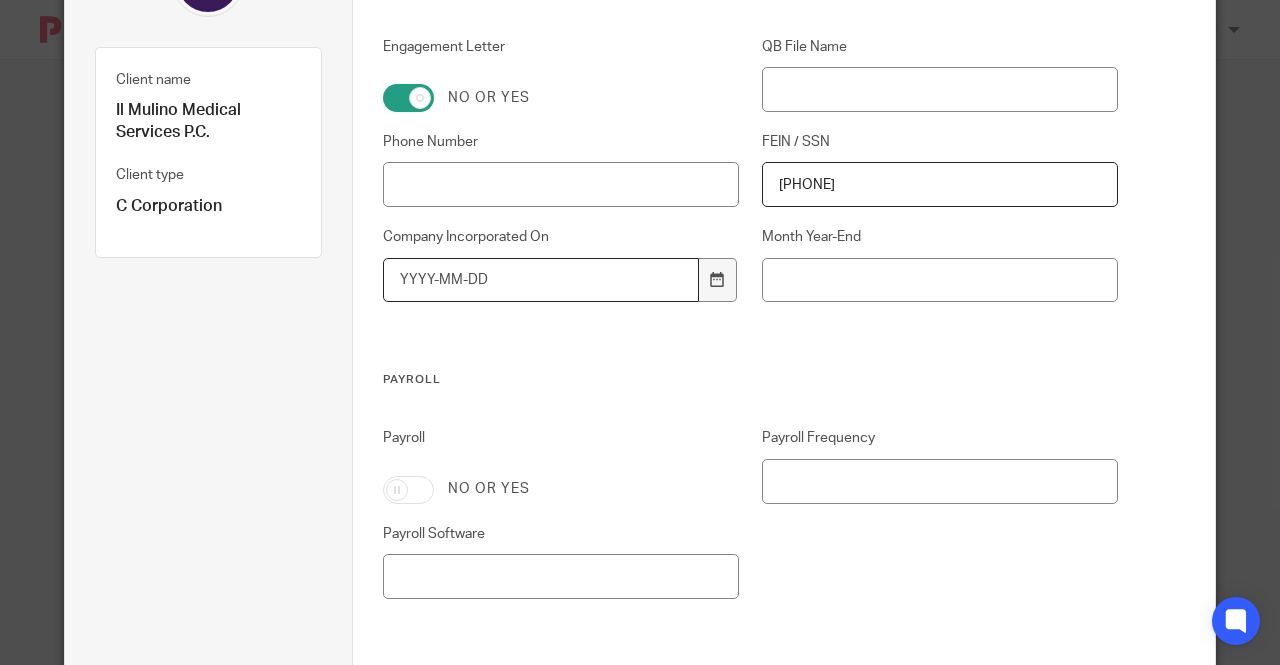 click on "Company Incorporated On" at bounding box center (541, 280) 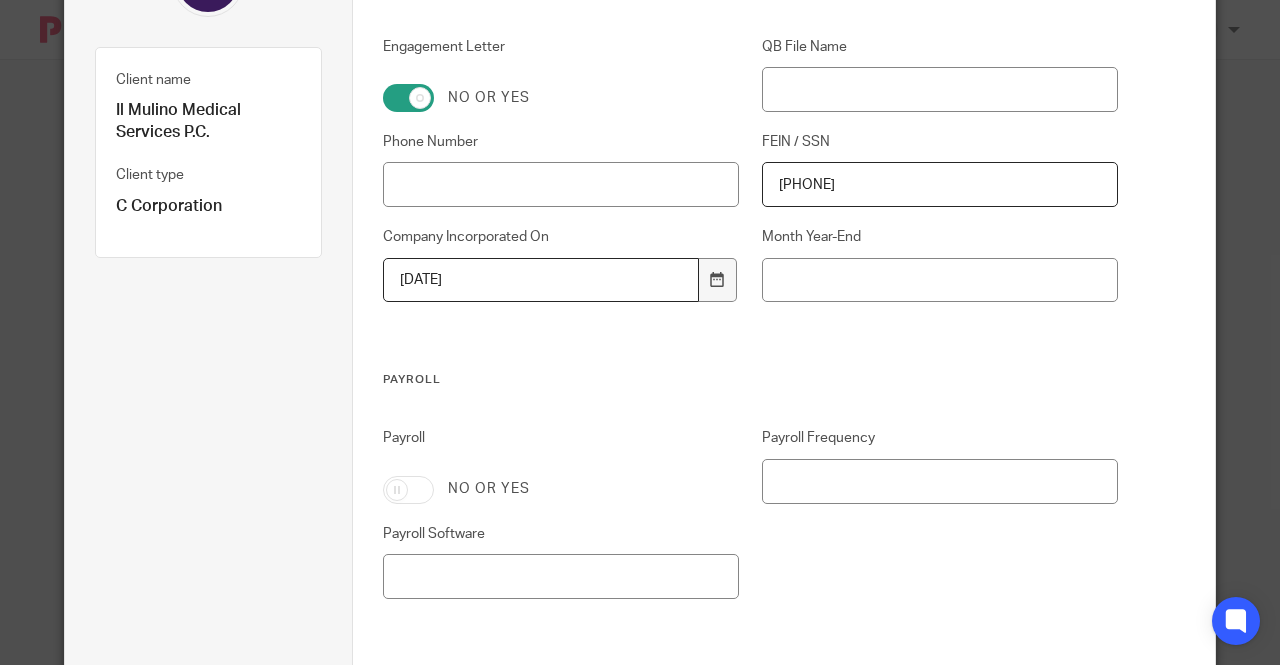 type on "2022-02-15" 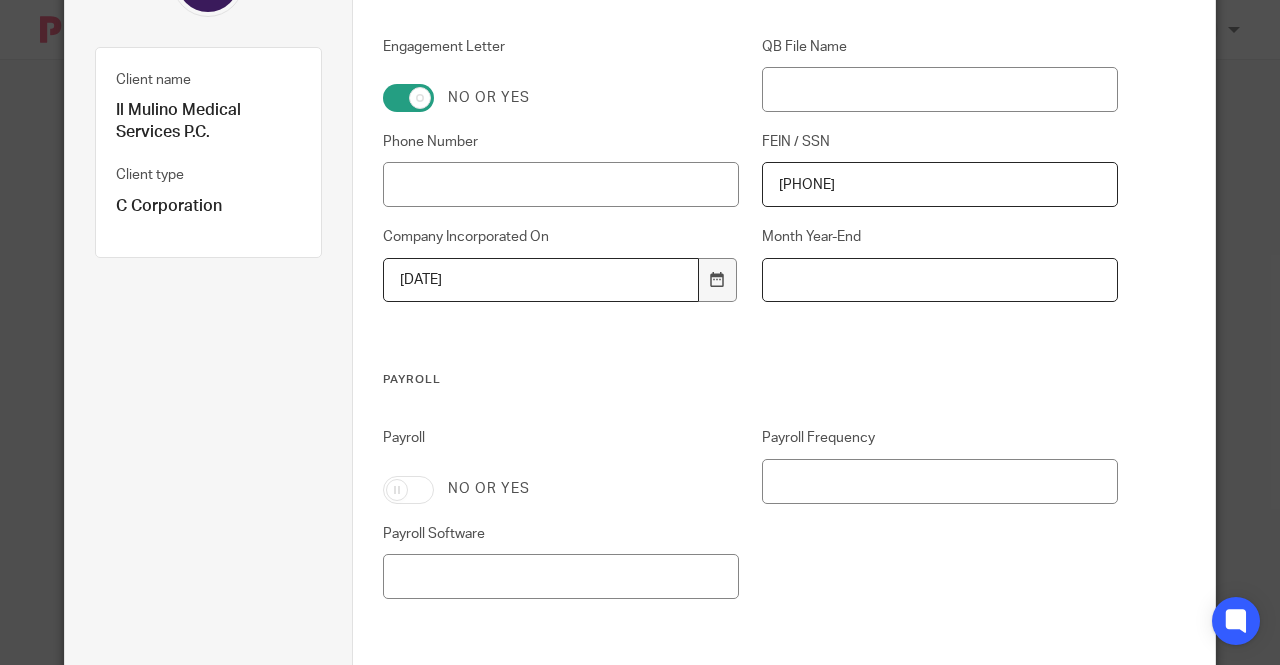 click on "Month Year-End" at bounding box center (940, 280) 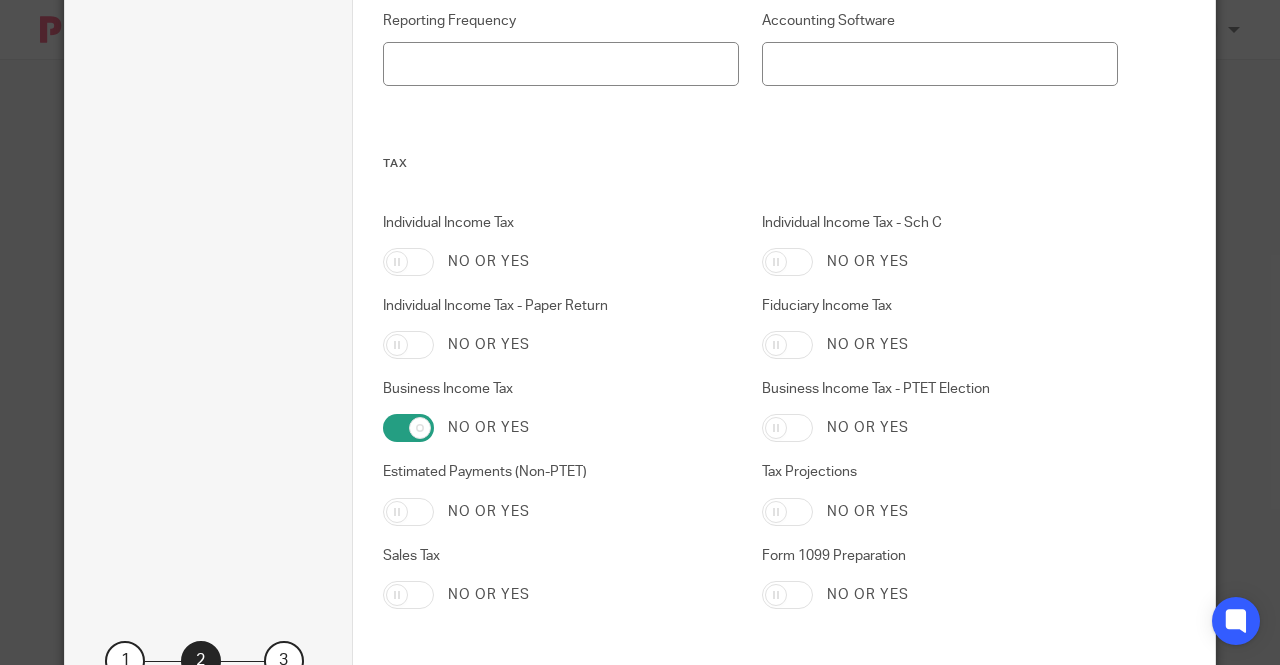 scroll, scrollTop: 1207, scrollLeft: 0, axis: vertical 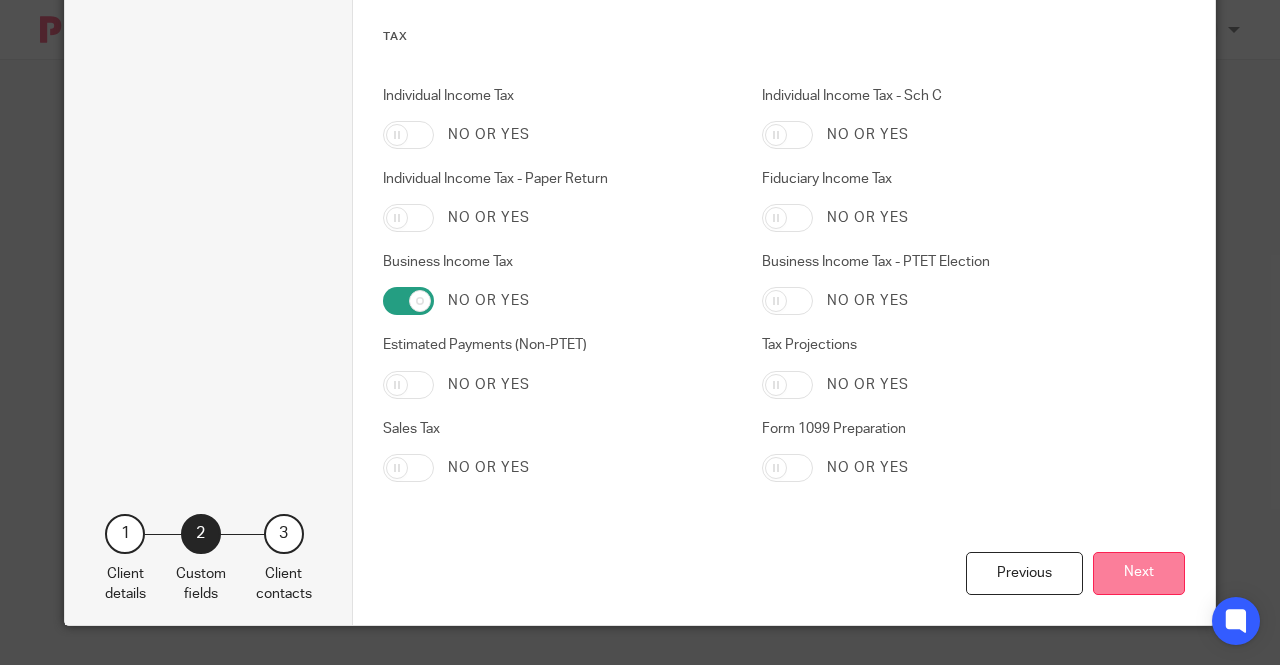 type on "December" 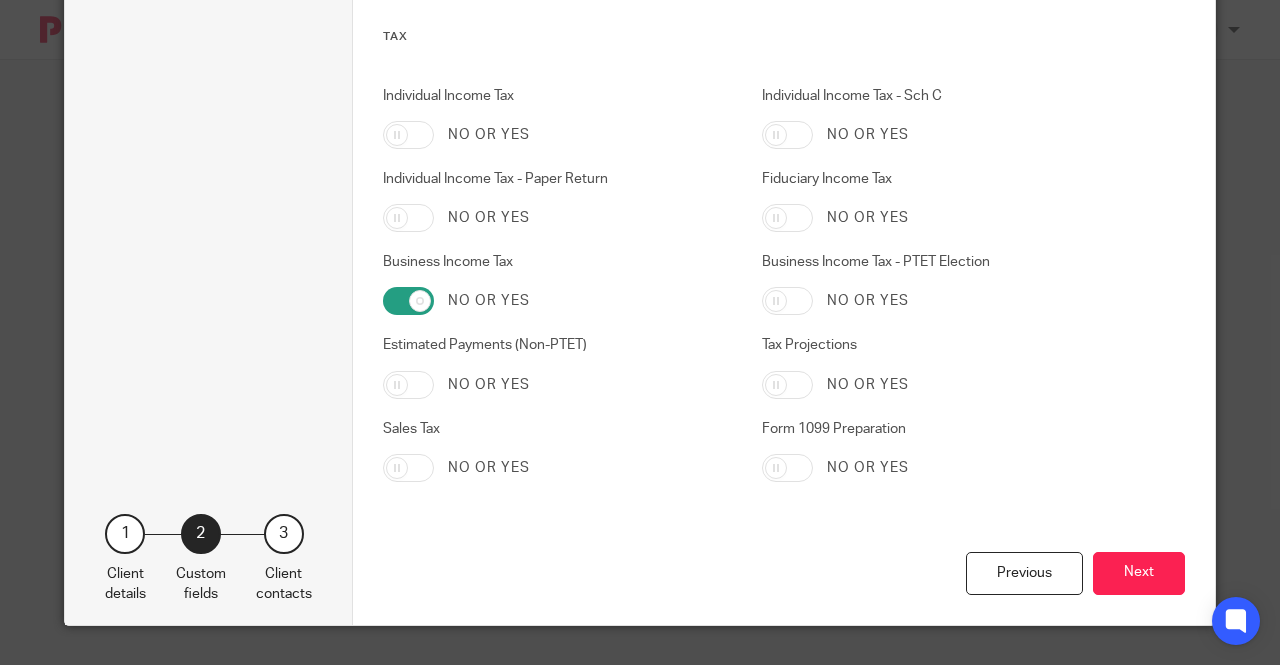scroll, scrollTop: 0, scrollLeft: 0, axis: both 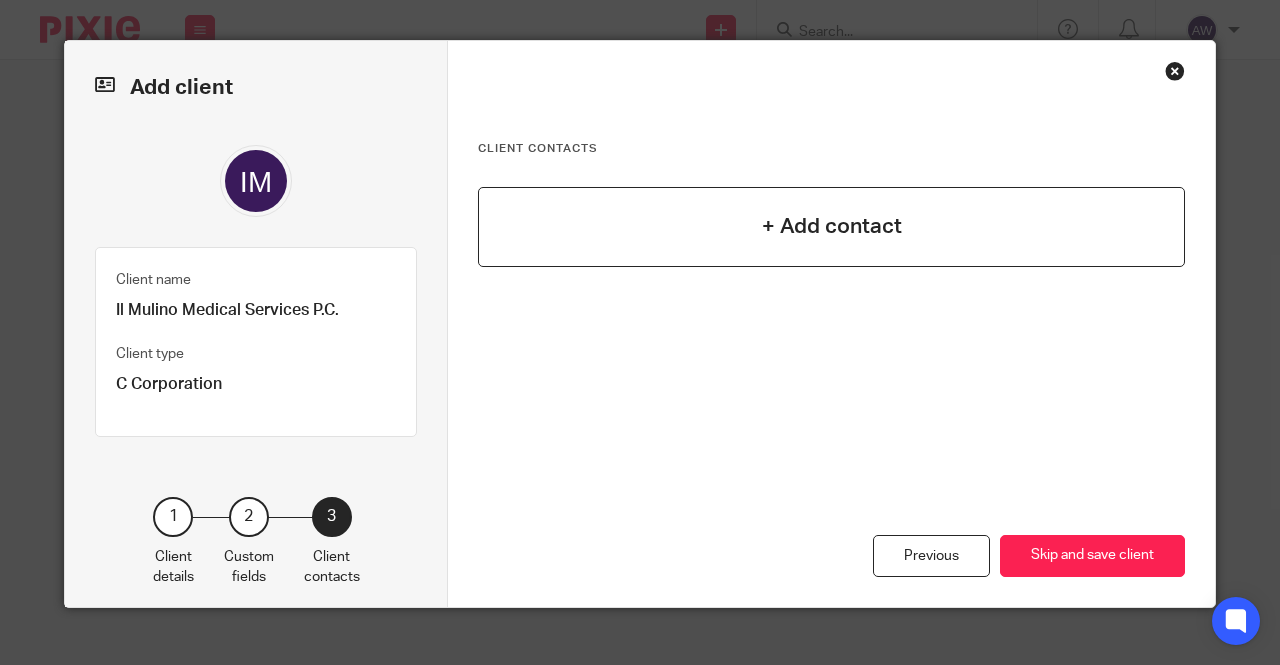click on "+ Add contact" at bounding box center (832, 226) 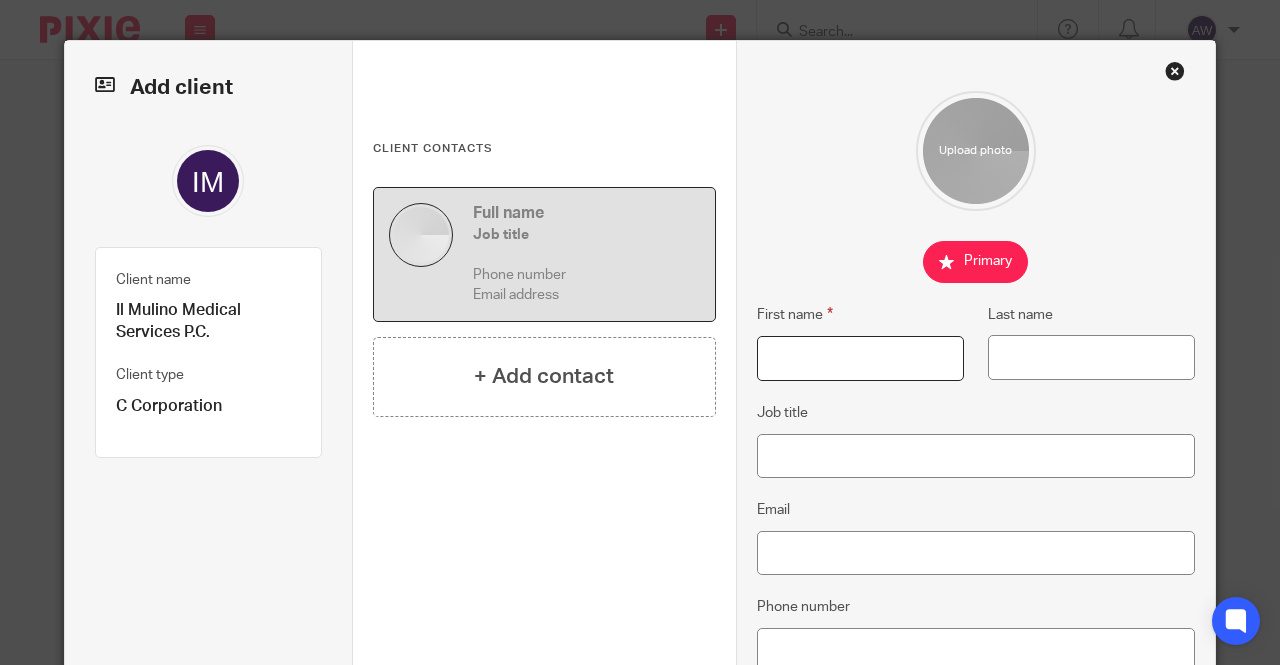 click on "First name" at bounding box center (860, 358) 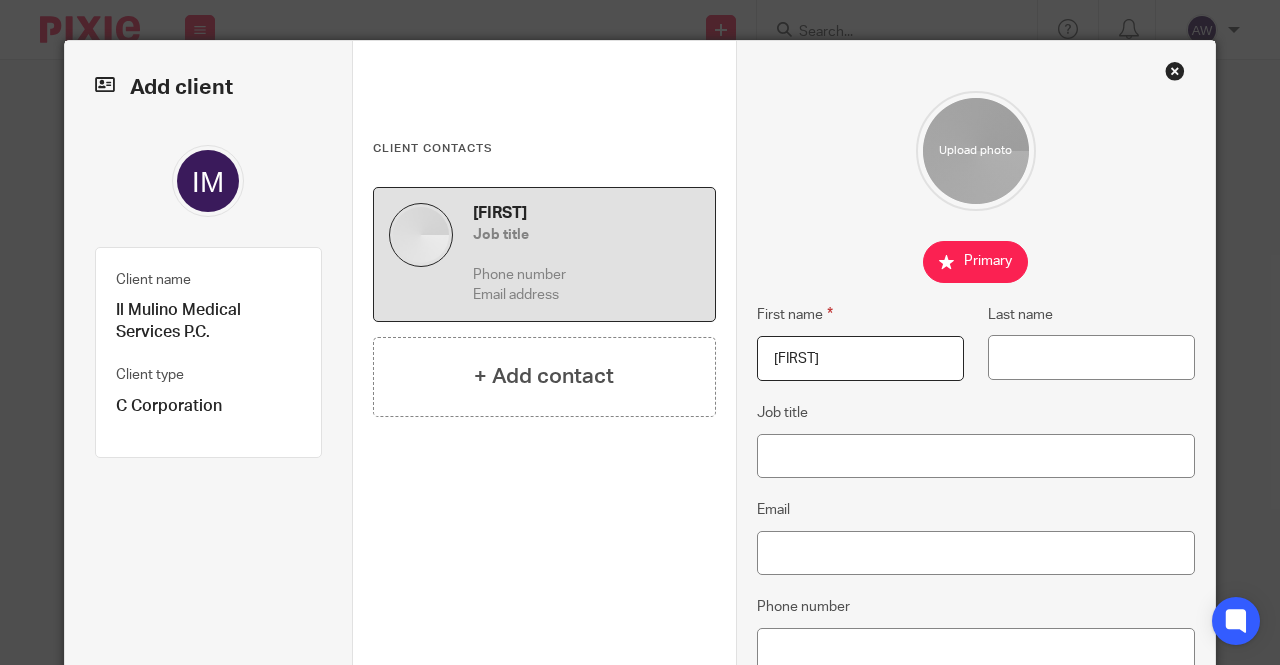 type on "Jared" 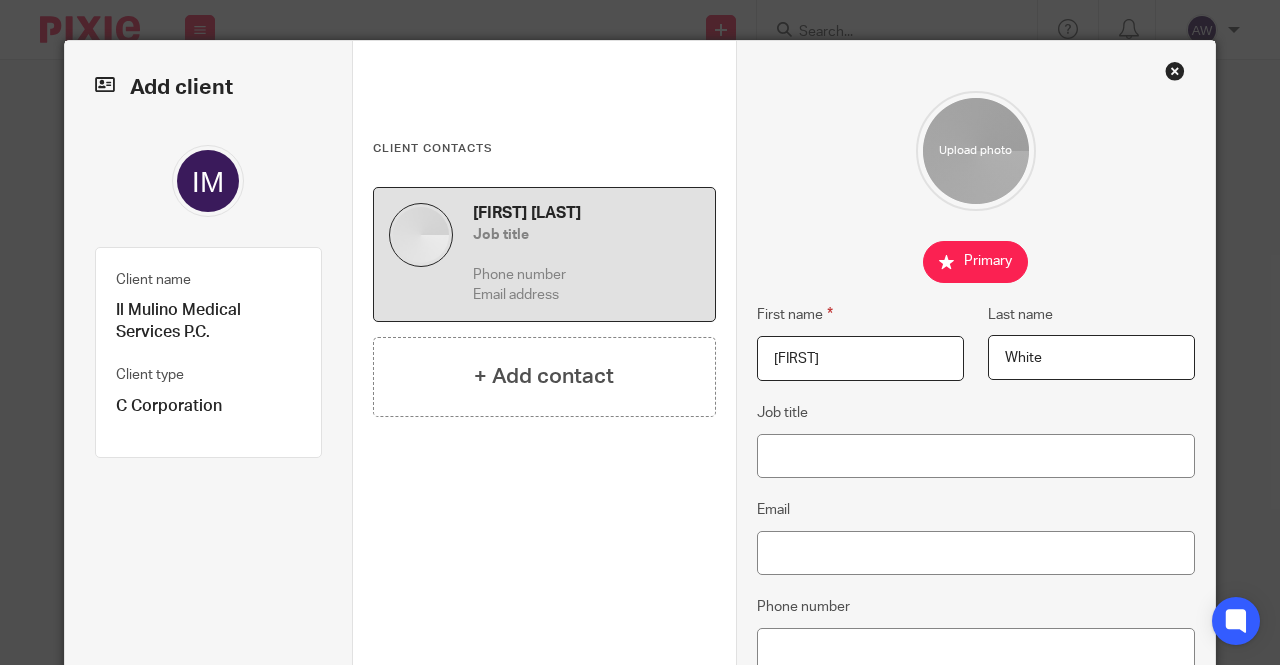 type on "White" 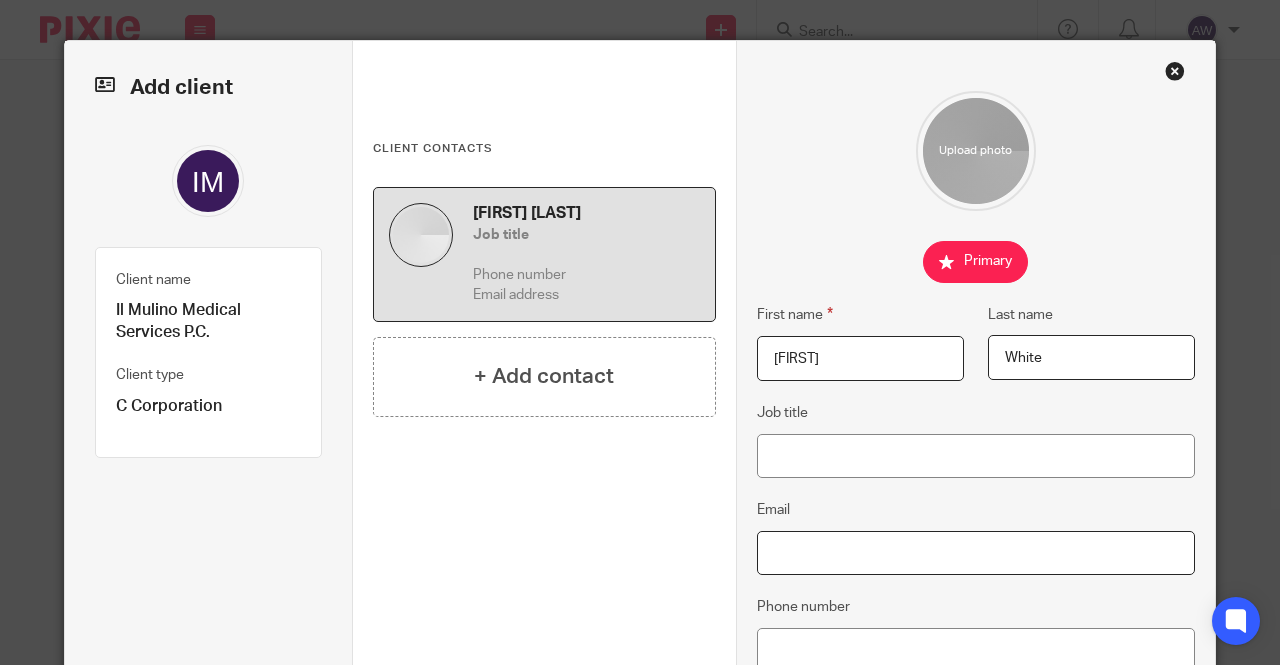 click on "Email" at bounding box center (976, 553) 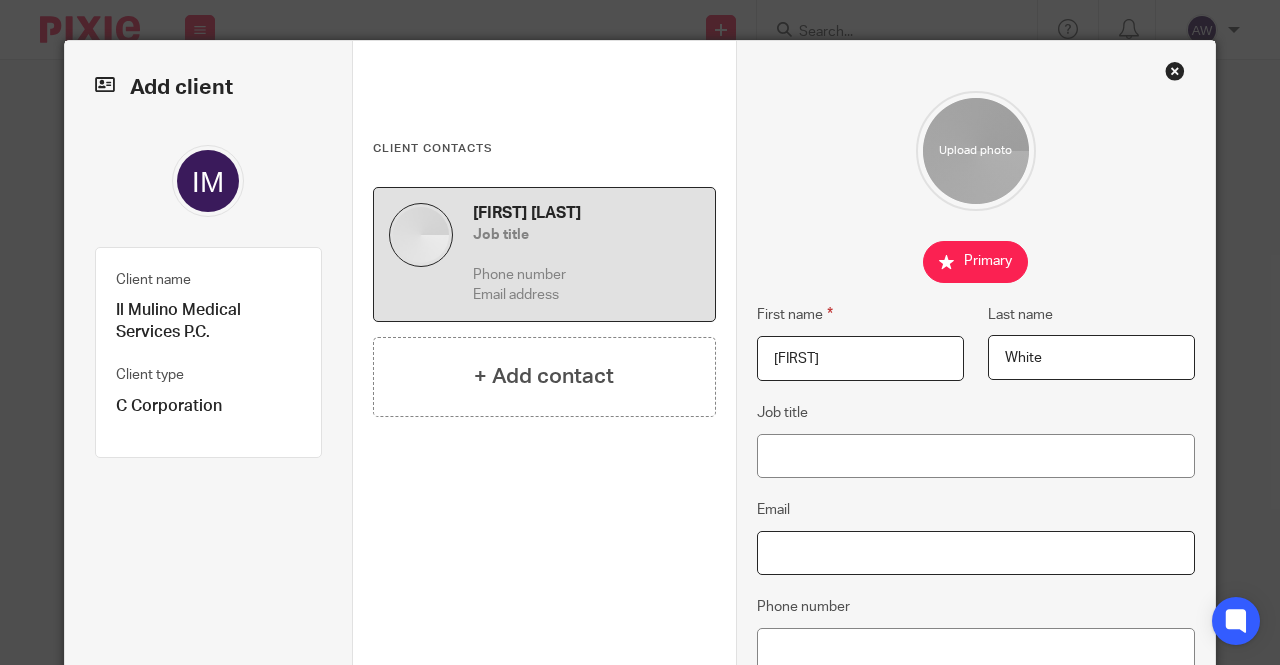 click on "Email" at bounding box center (976, 553) 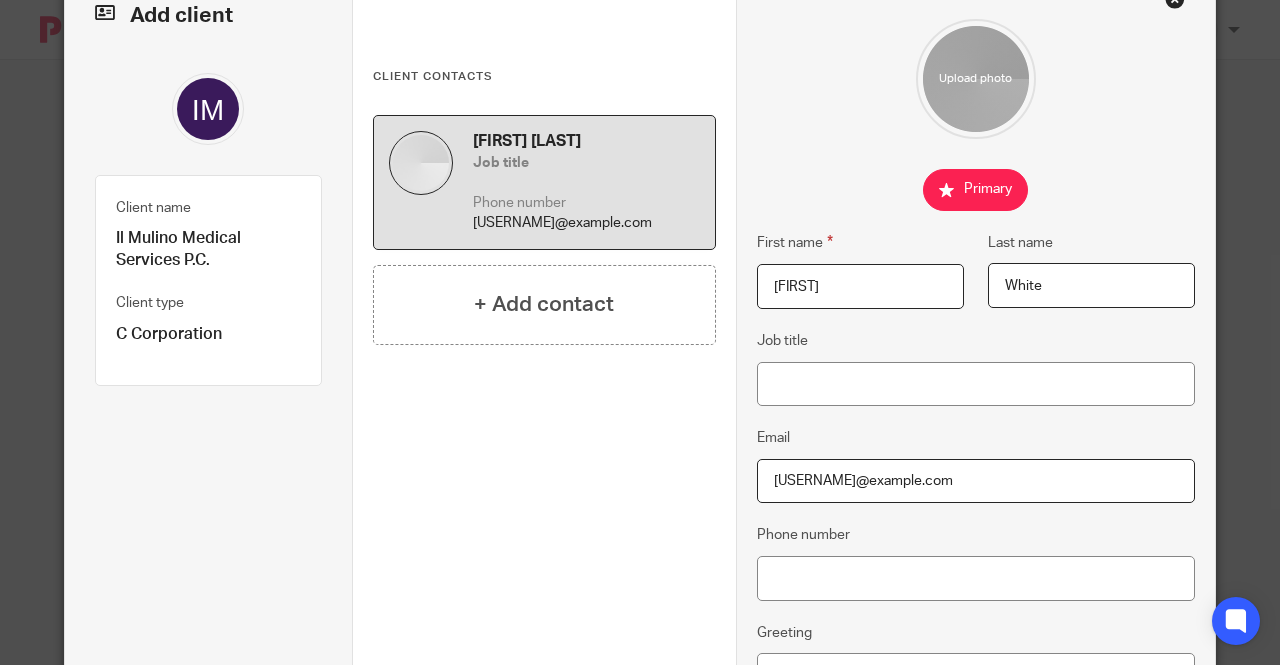 scroll, scrollTop: 434, scrollLeft: 0, axis: vertical 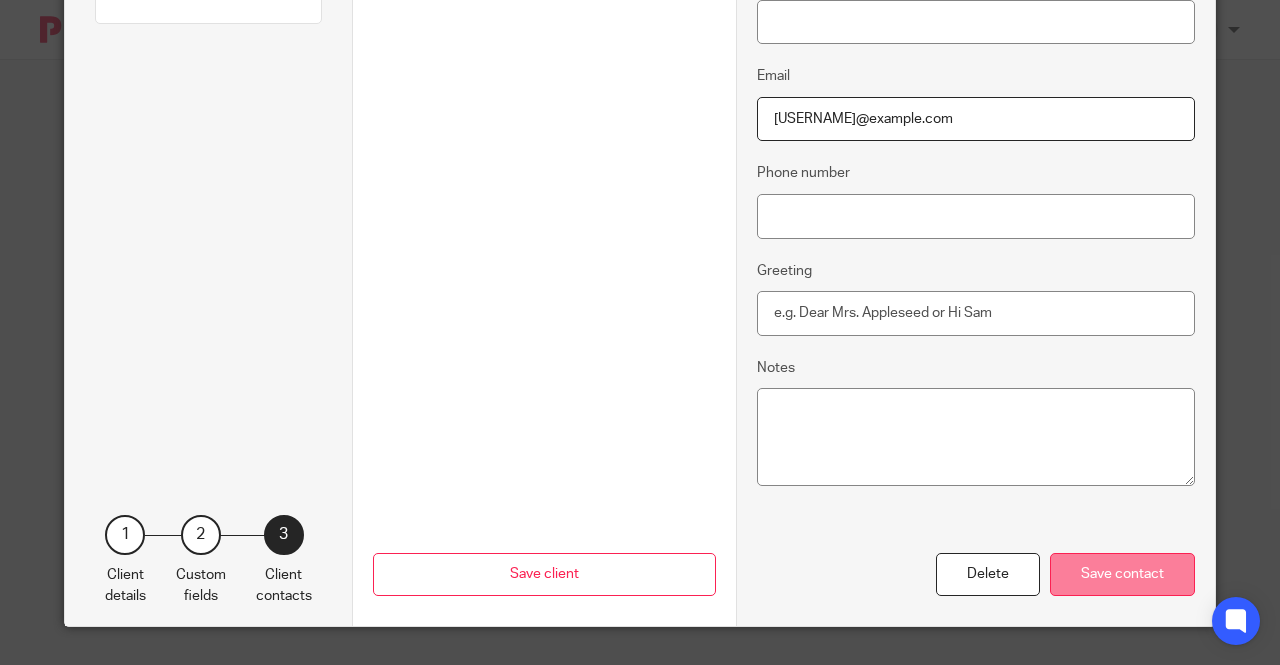 type on "jared@ilmulinoclub.com" 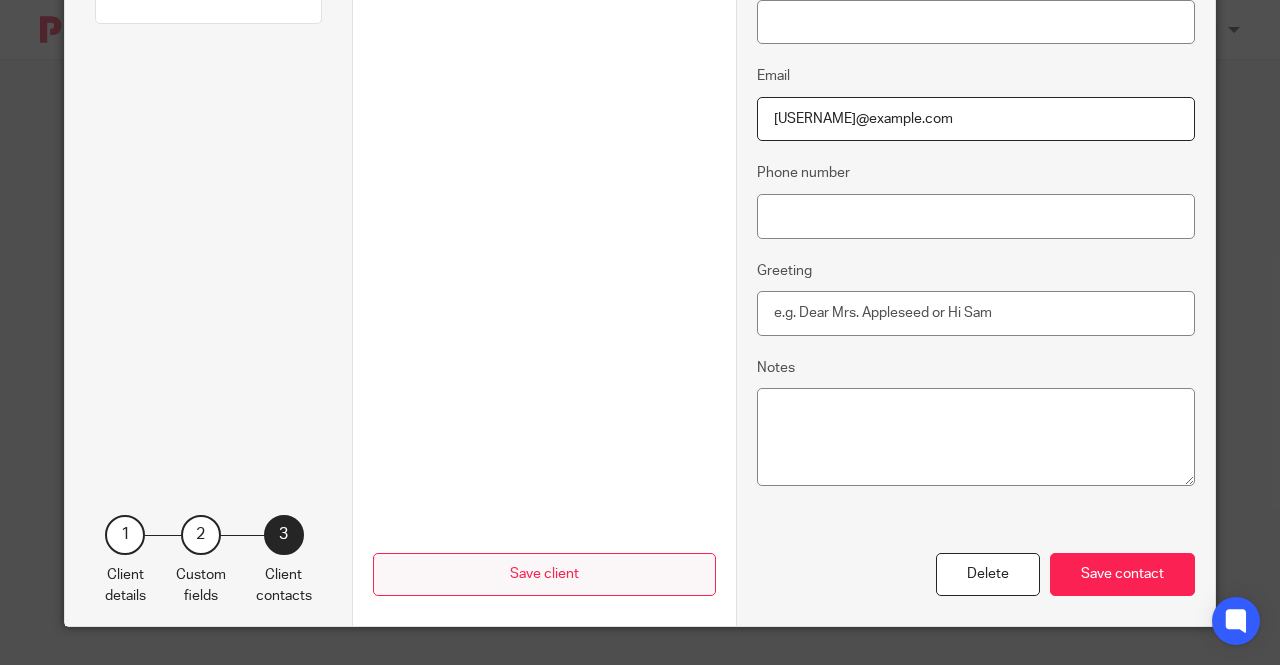 drag, startPoint x: 1074, startPoint y: 564, endPoint x: 1086, endPoint y: 565, distance: 12.0415945 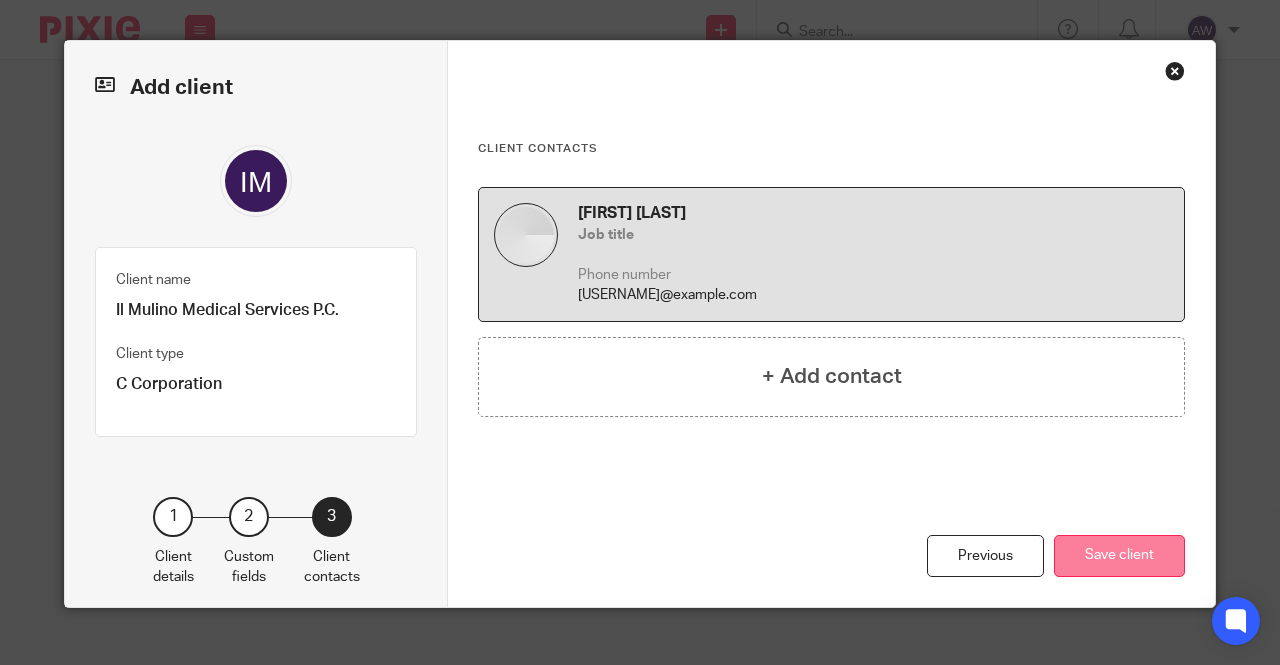 click on "Save client" at bounding box center (1119, 556) 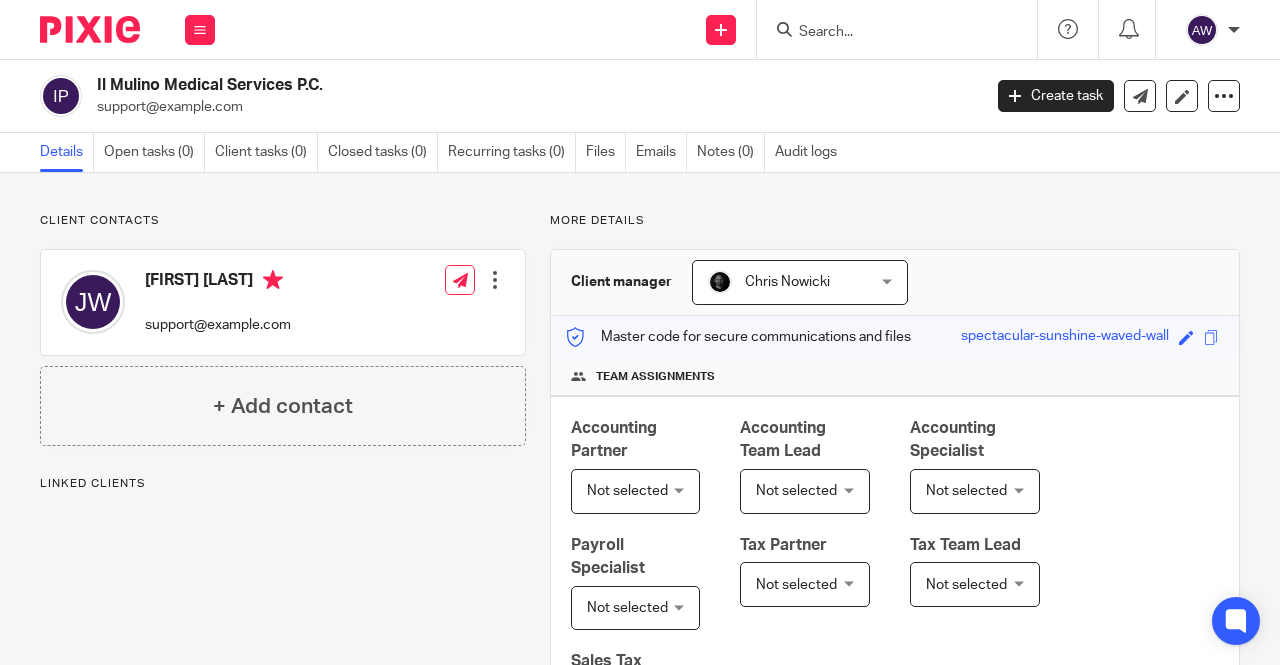scroll, scrollTop: 0, scrollLeft: 0, axis: both 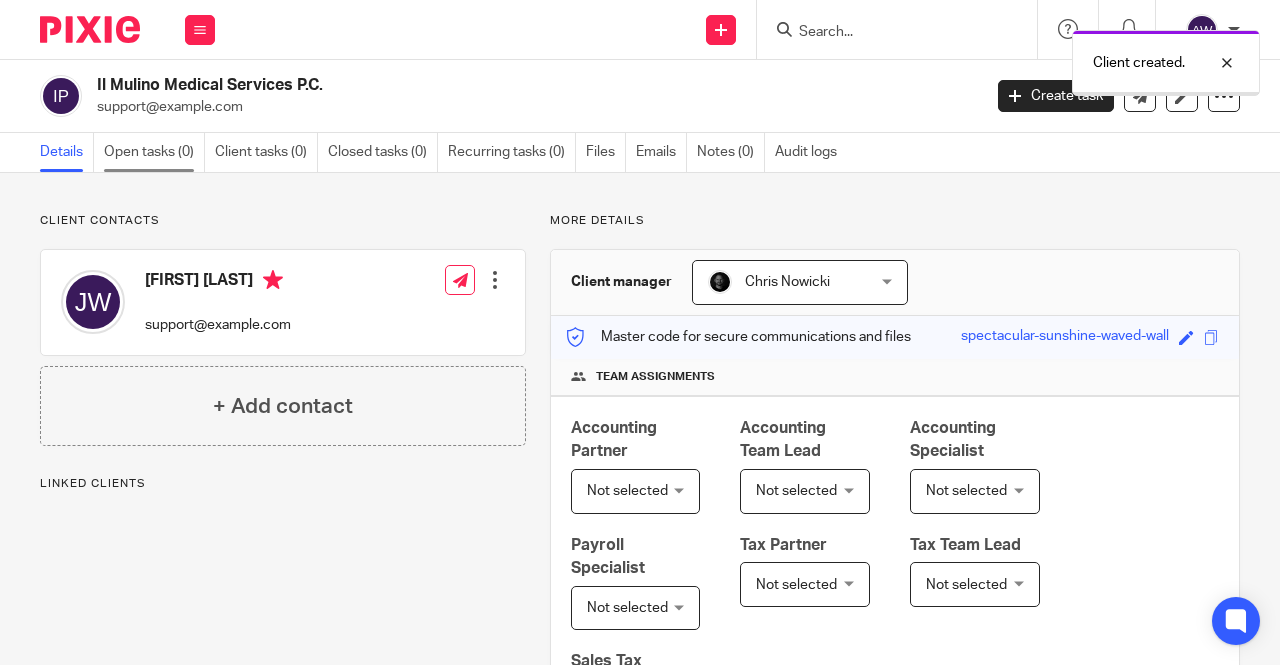 click on "Open tasks (0)" at bounding box center (154, 152) 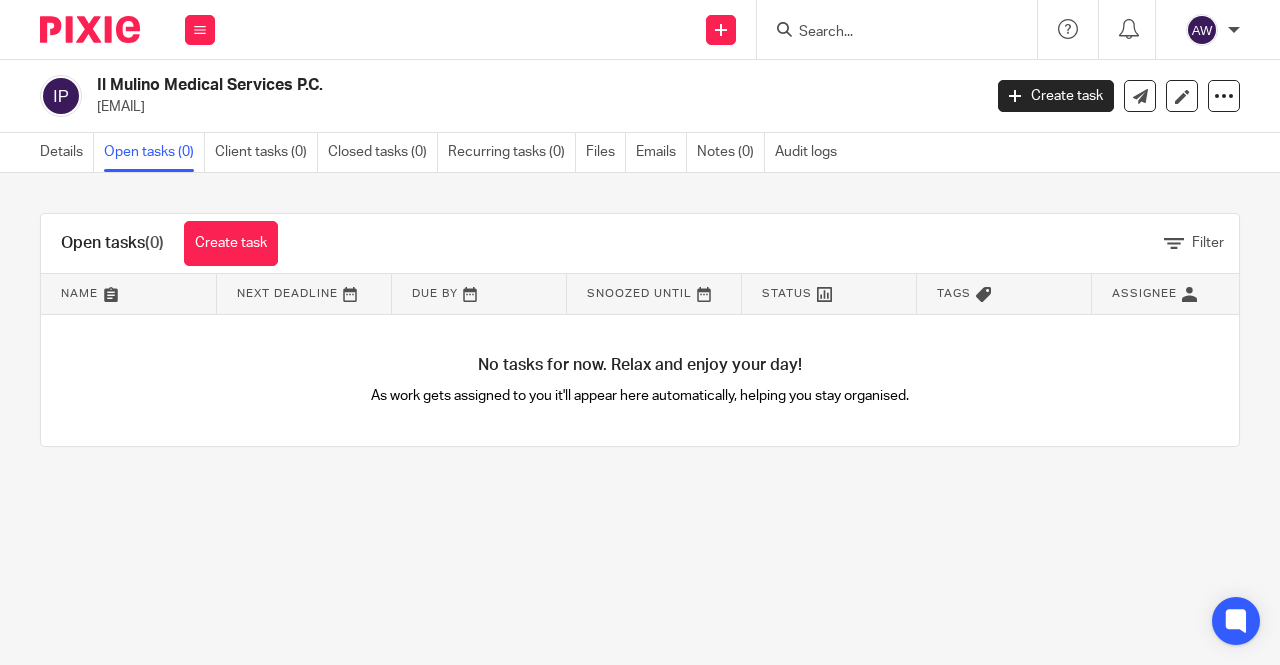 scroll, scrollTop: 0, scrollLeft: 0, axis: both 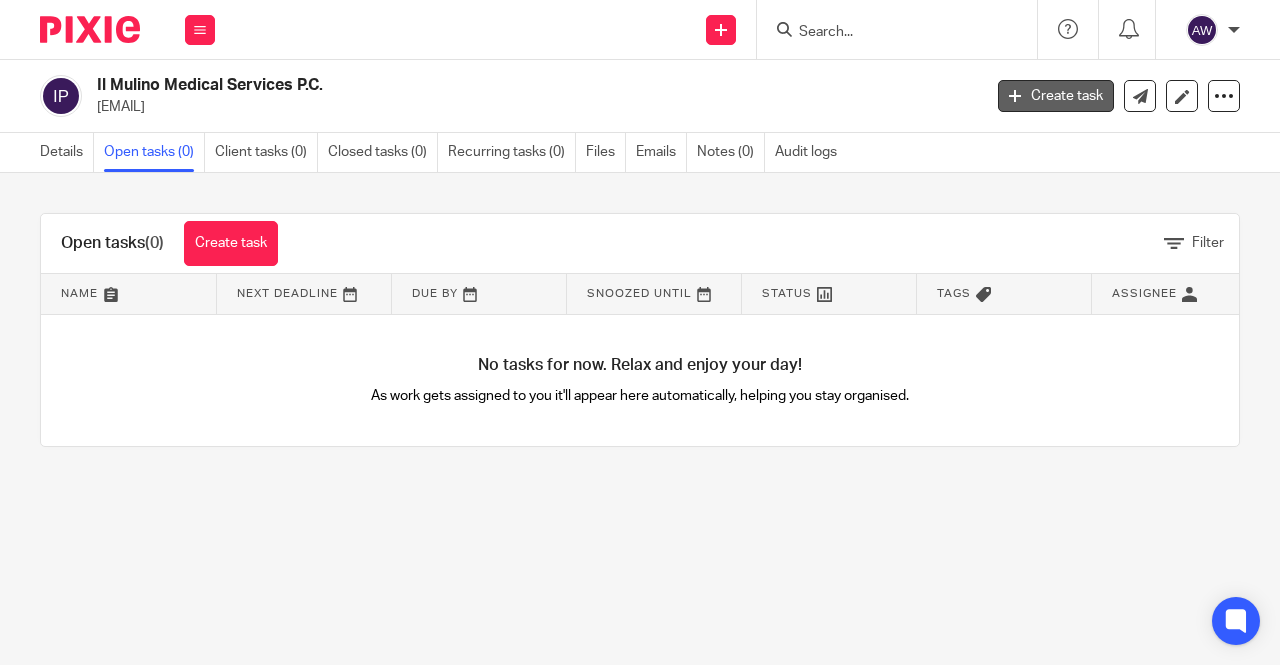 click on "Create task" at bounding box center [1056, 96] 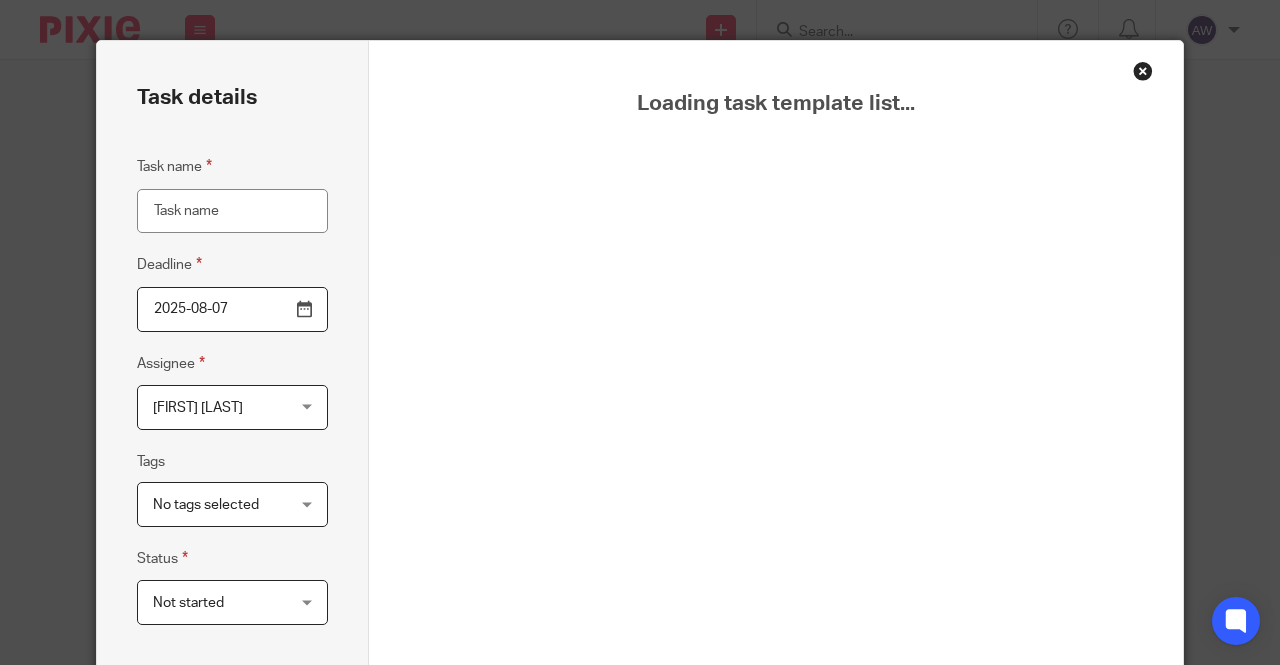 scroll, scrollTop: 0, scrollLeft: 0, axis: both 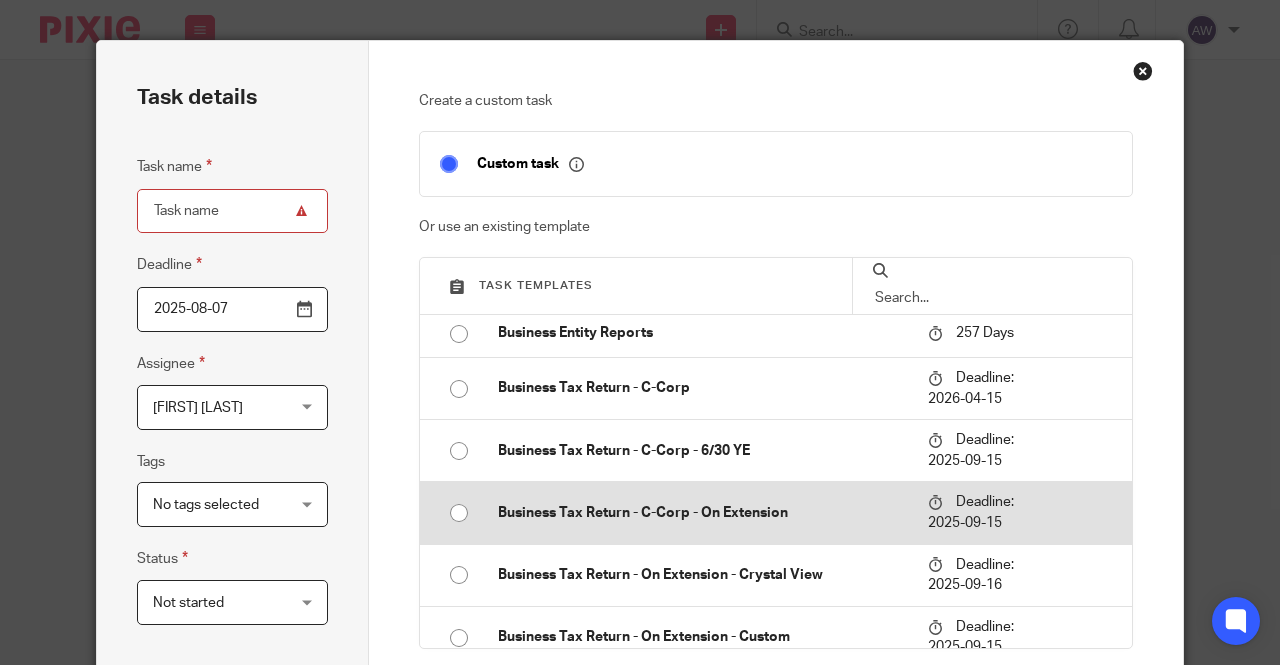 click on "Business Tax Return - C-Corp - On Extension" at bounding box center [698, 513] 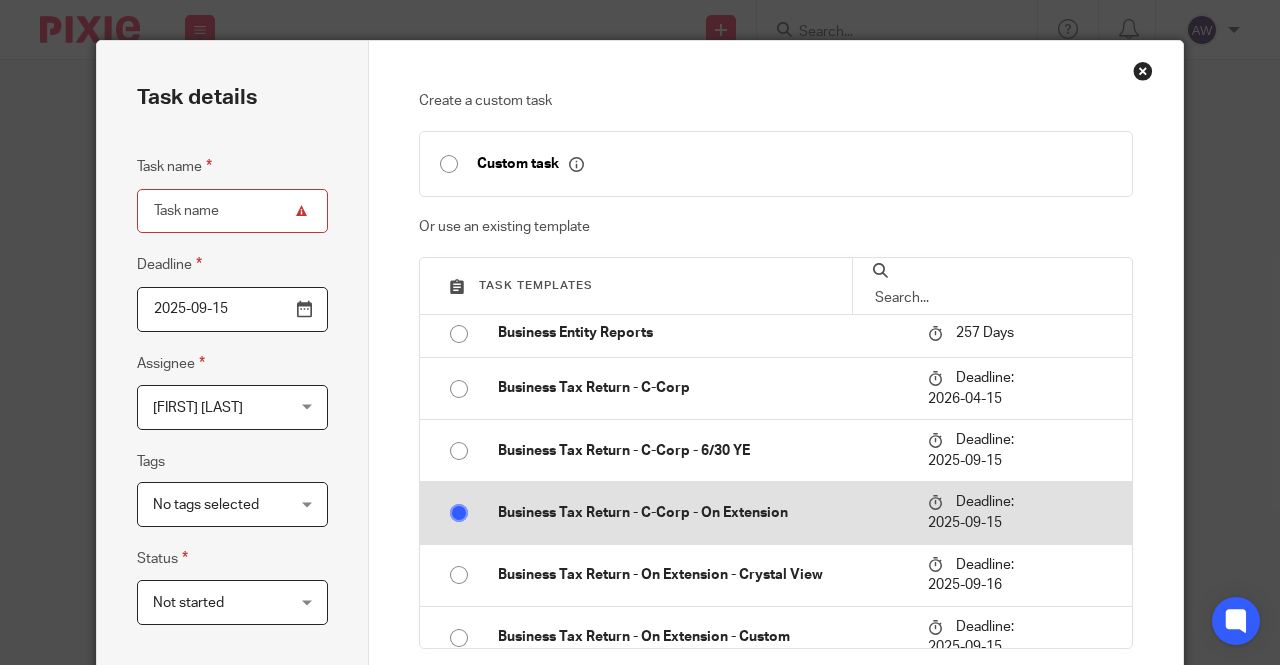 type on "Business Tax Return - C-Corp - On Extension" 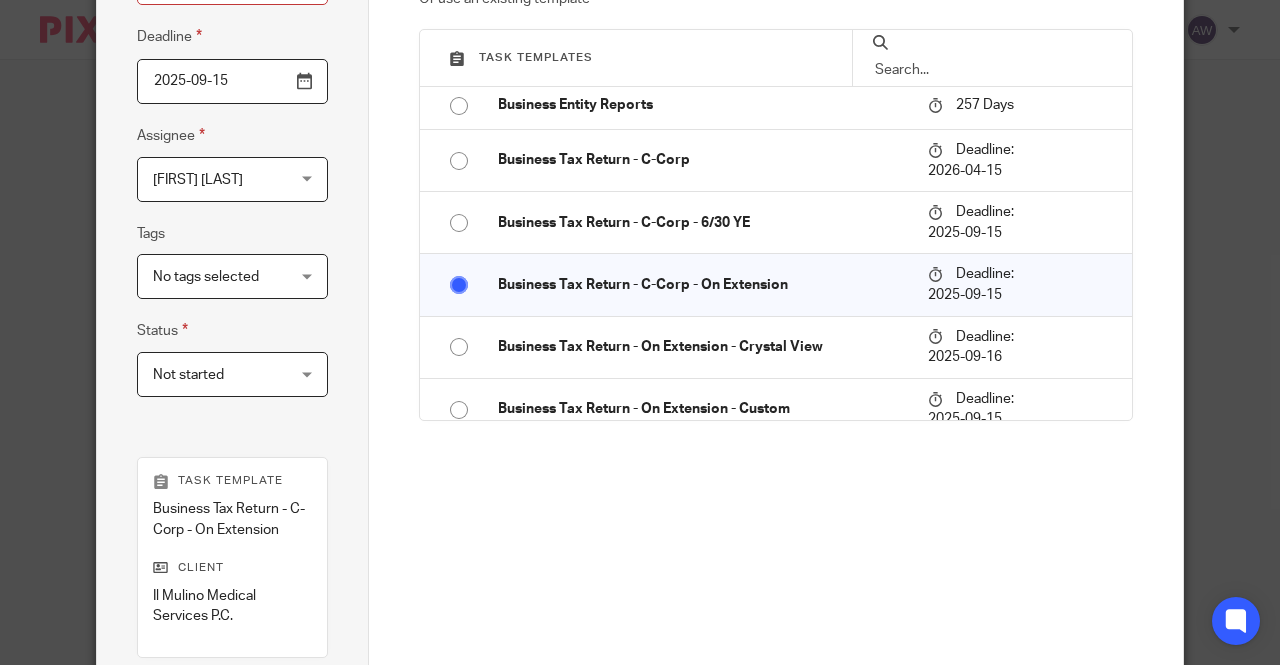 scroll, scrollTop: 475, scrollLeft: 0, axis: vertical 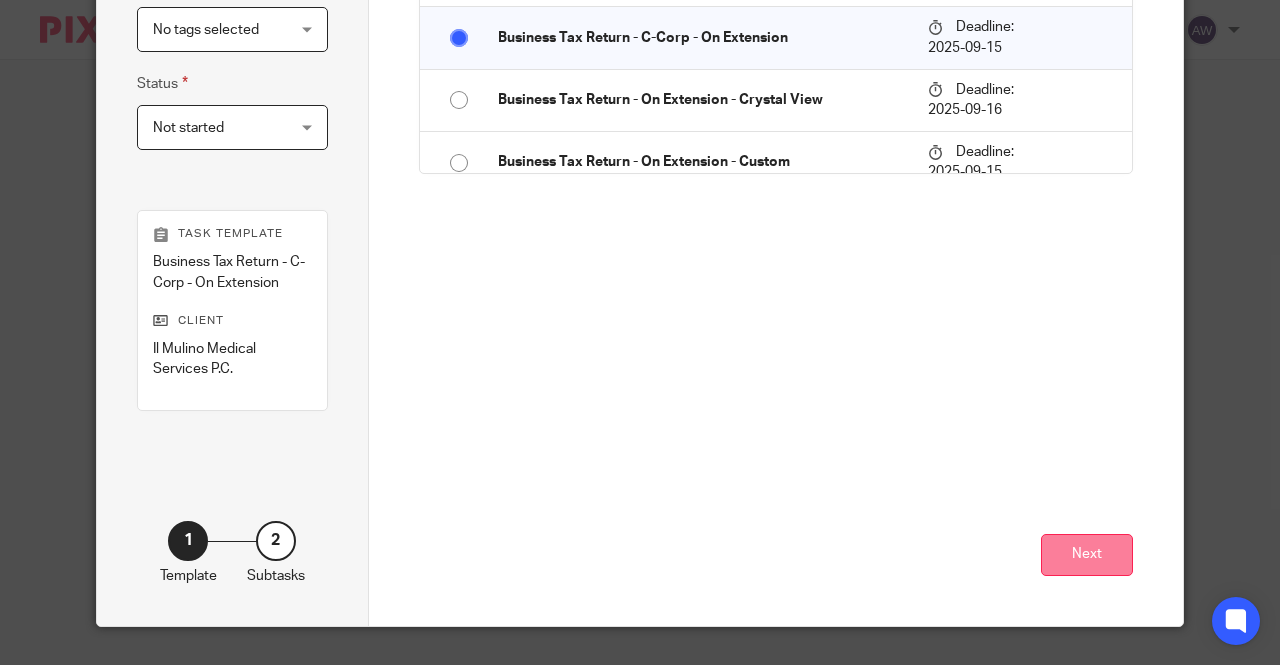 click on "Next" at bounding box center (1087, 555) 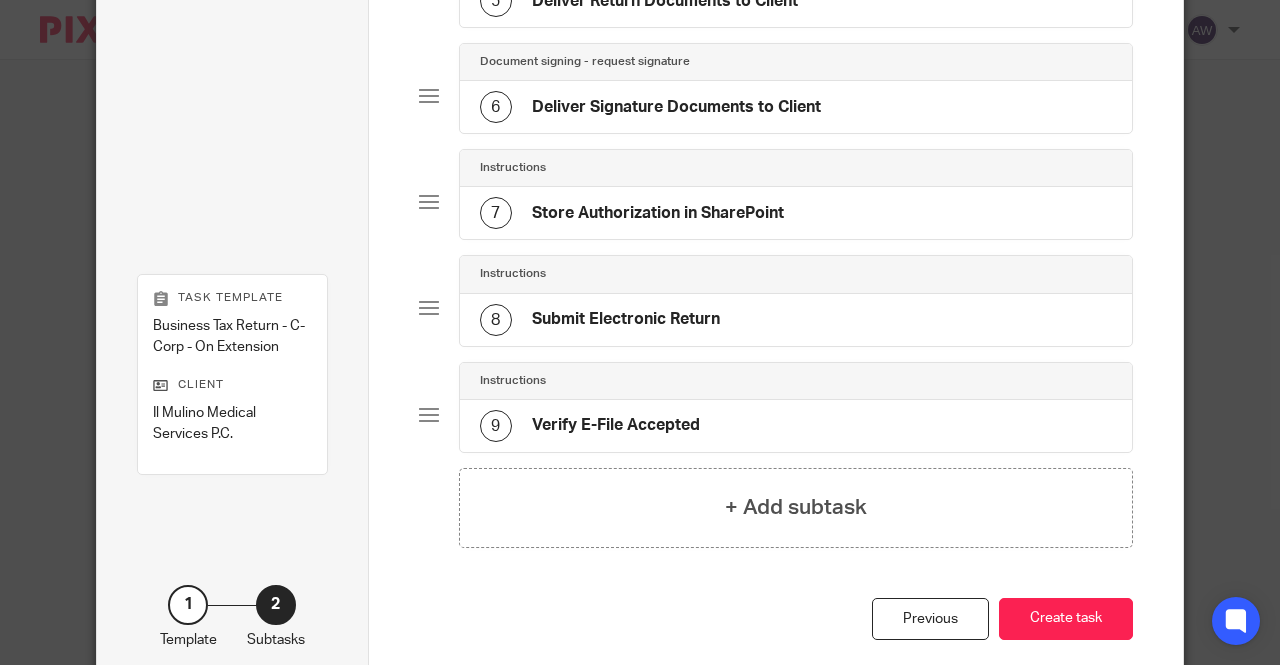 scroll, scrollTop: 686, scrollLeft: 0, axis: vertical 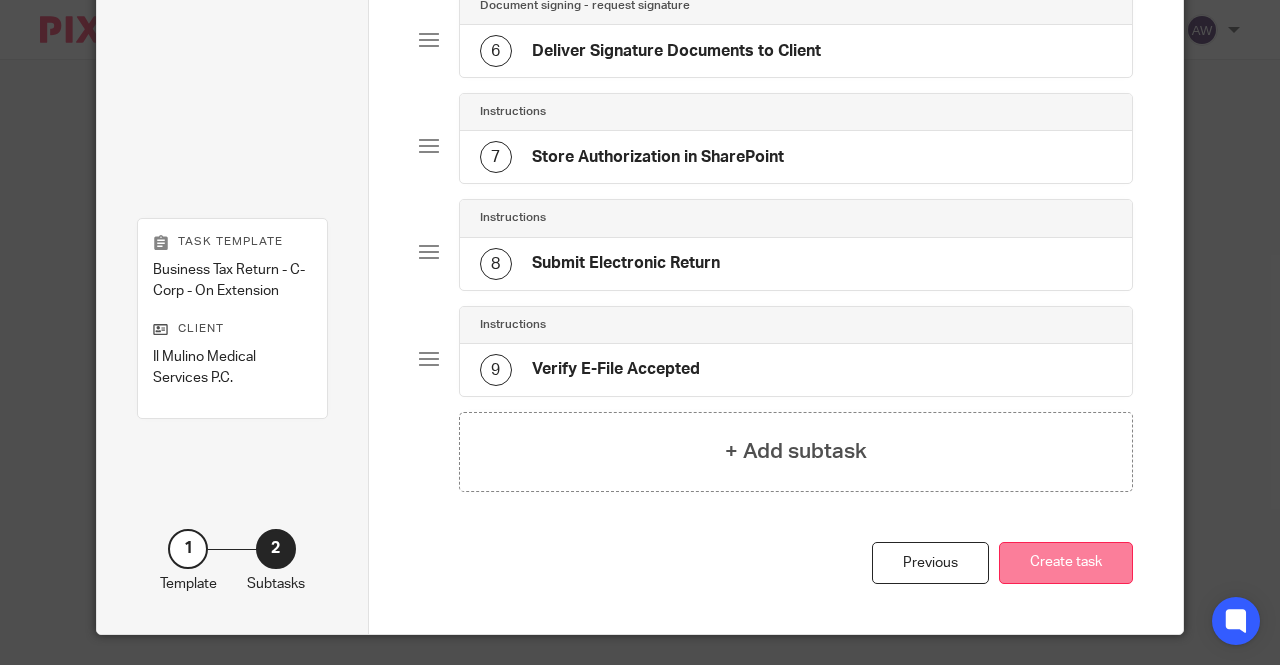 click on "Create task" at bounding box center (1066, 563) 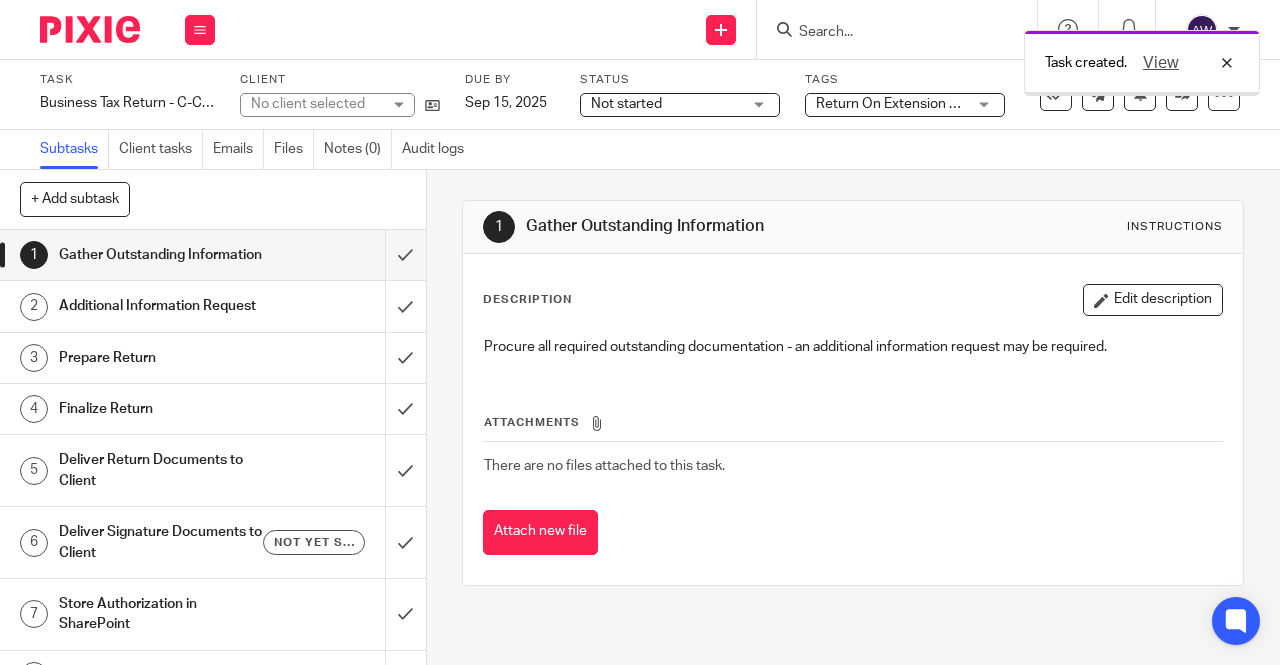 scroll, scrollTop: 0, scrollLeft: 0, axis: both 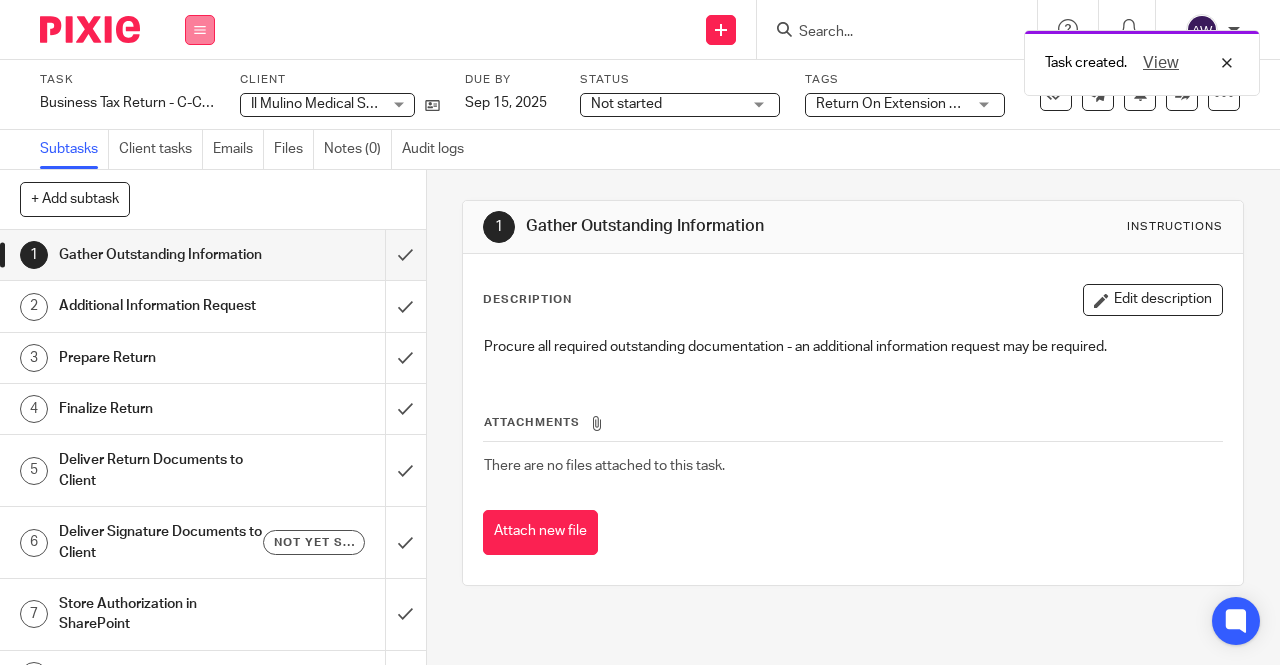 click at bounding box center [200, 30] 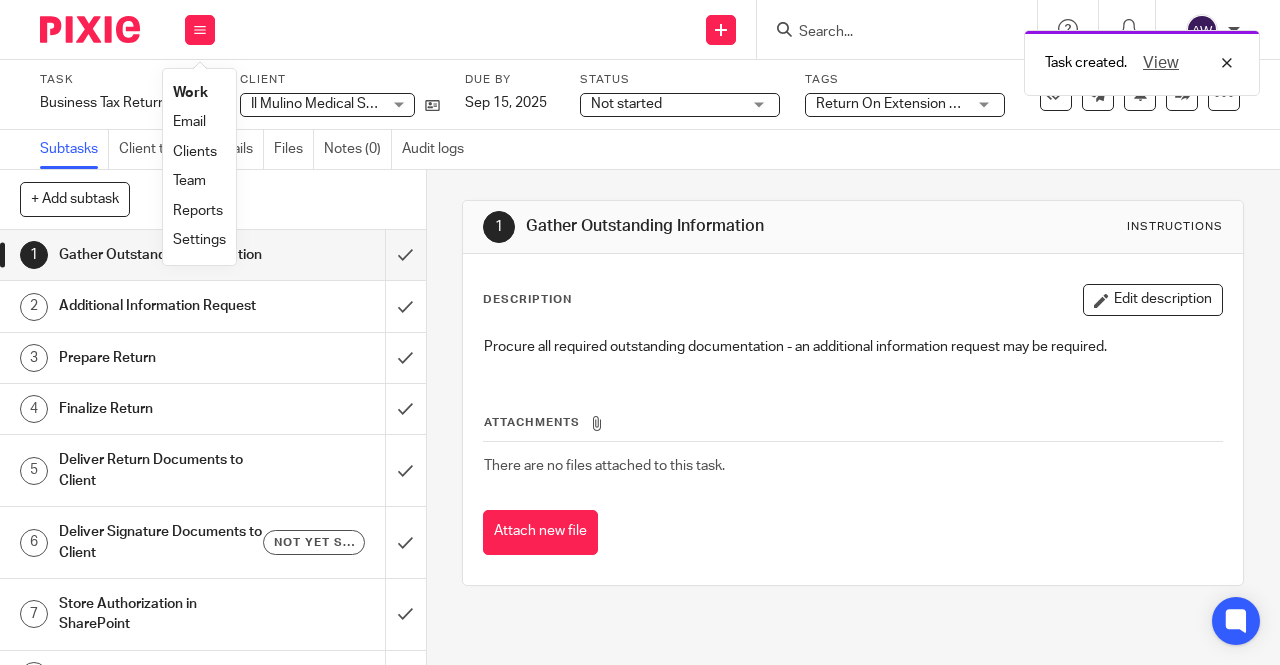 click on "Work" at bounding box center [199, 93] 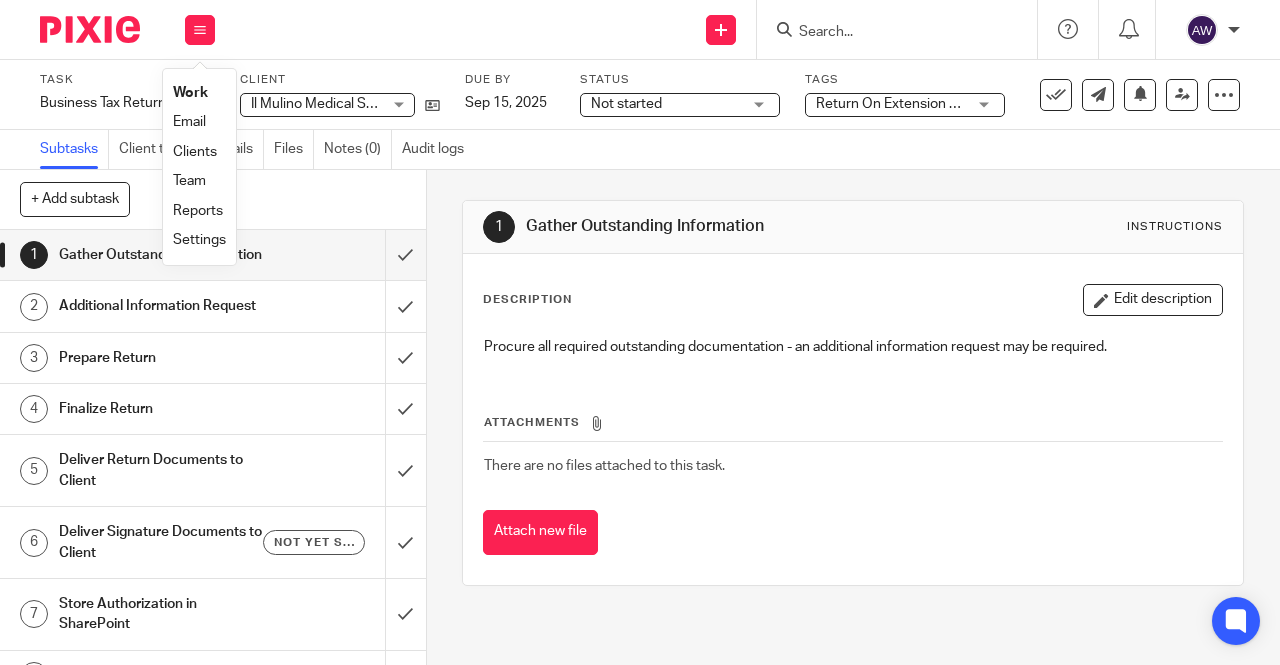 click on "Work" at bounding box center (190, 93) 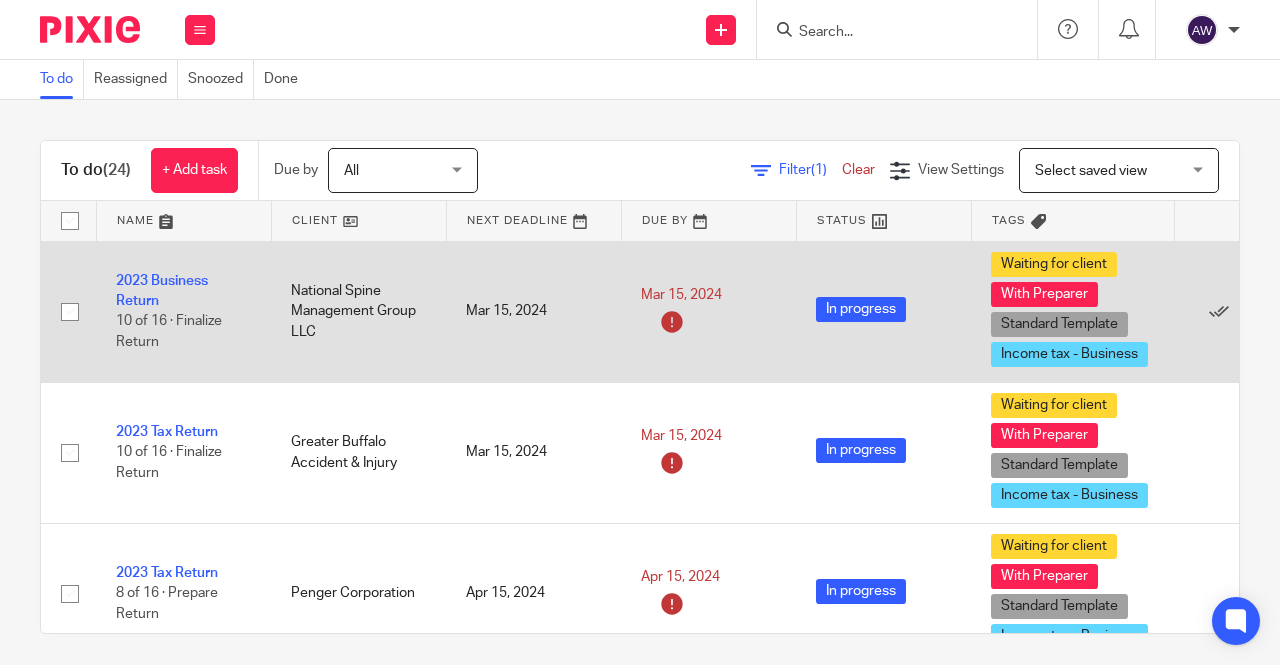 scroll, scrollTop: 0, scrollLeft: 0, axis: both 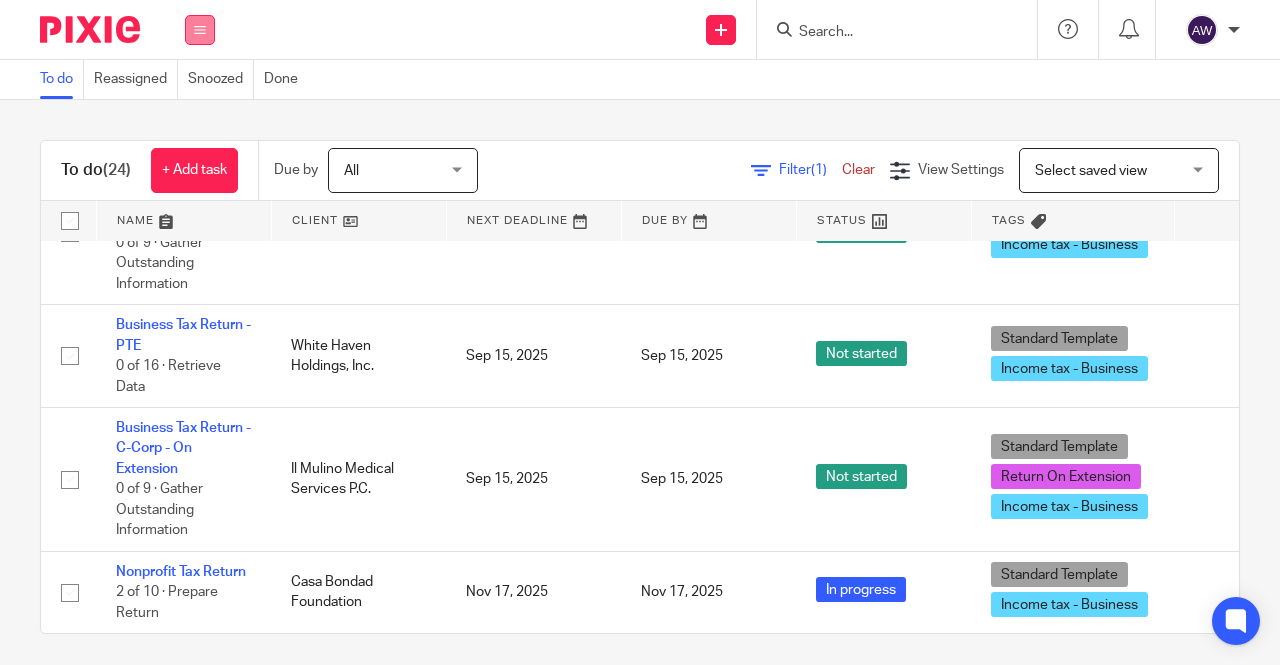 click at bounding box center (200, 30) 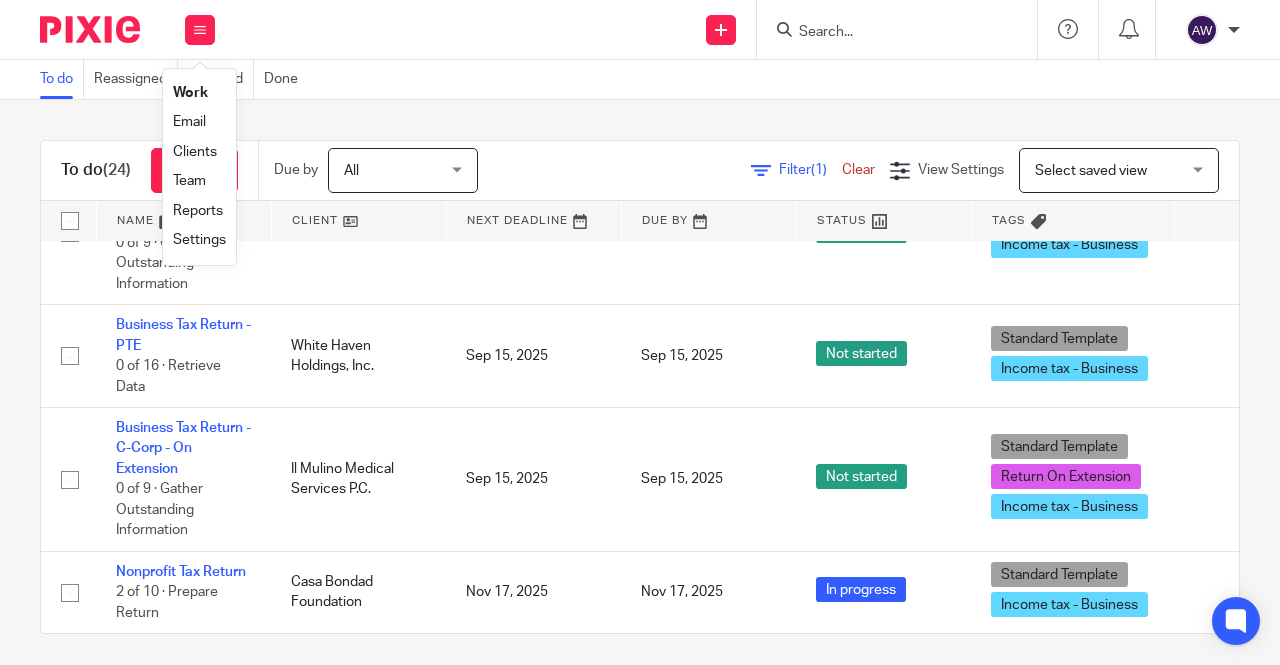 click on "Work" at bounding box center (190, 93) 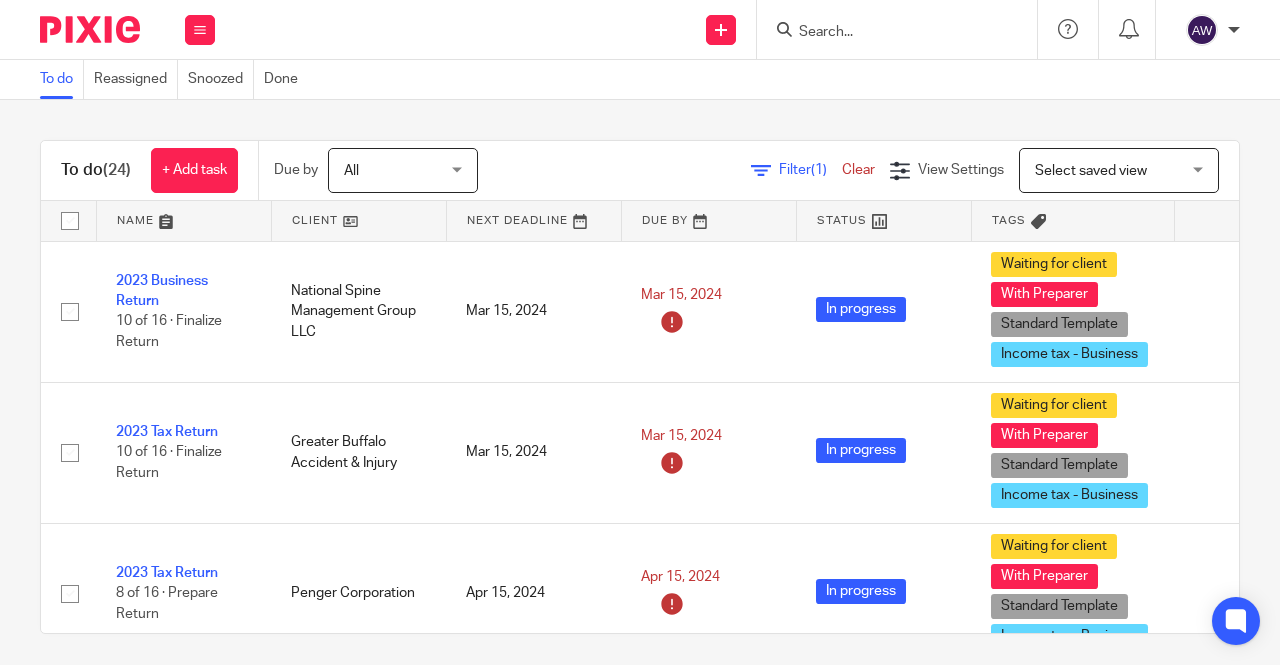 scroll, scrollTop: 0, scrollLeft: 0, axis: both 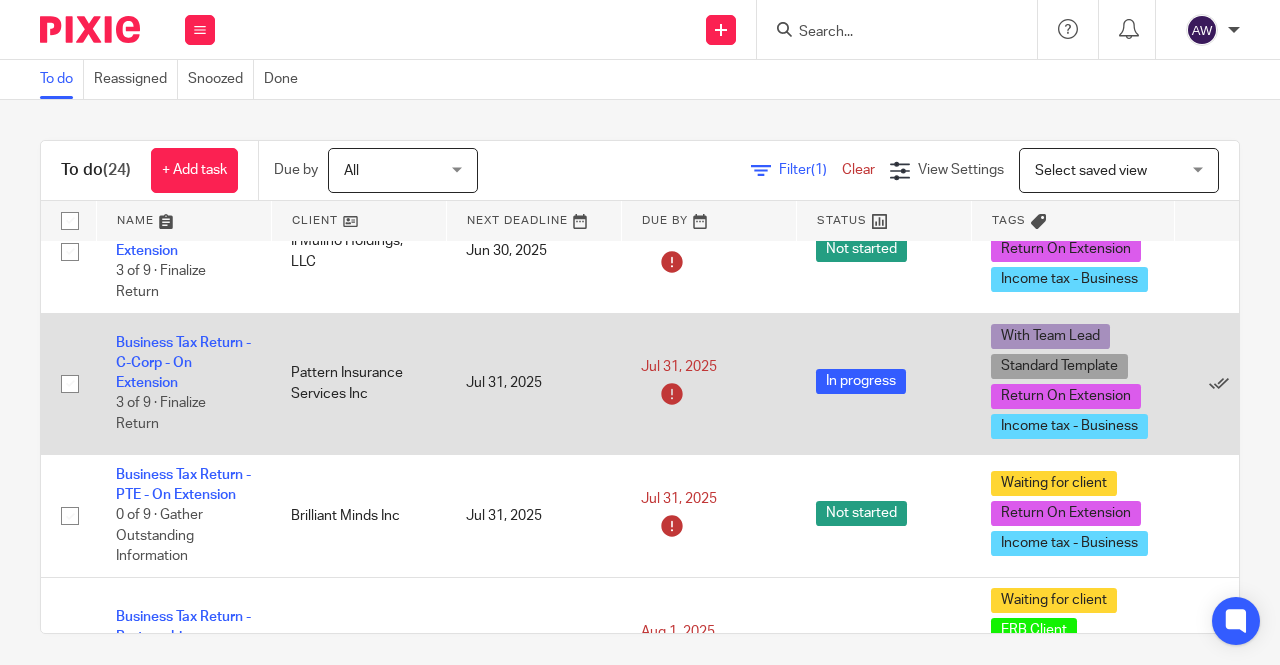 click on "Business Tax Return - C-Corp - On Extension
3
of
9 ·
Finalize Return" at bounding box center (183, 383) 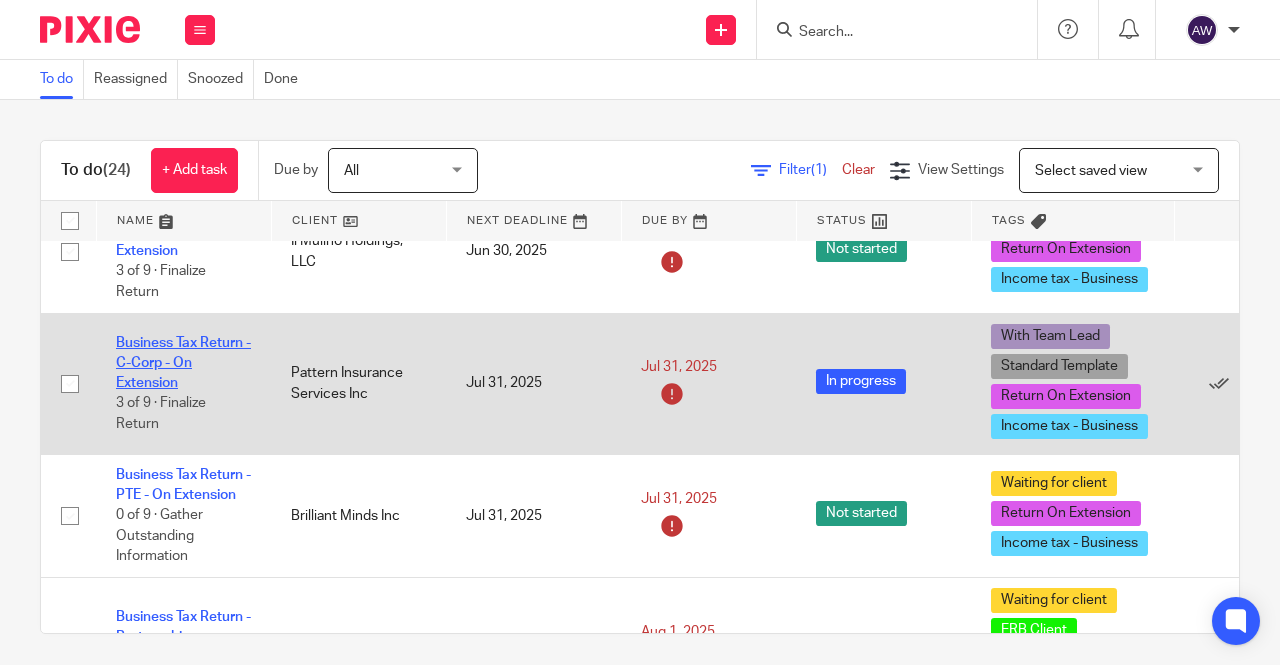 click on "Business Tax Return - C-Corp - On Extension" at bounding box center (183, 363) 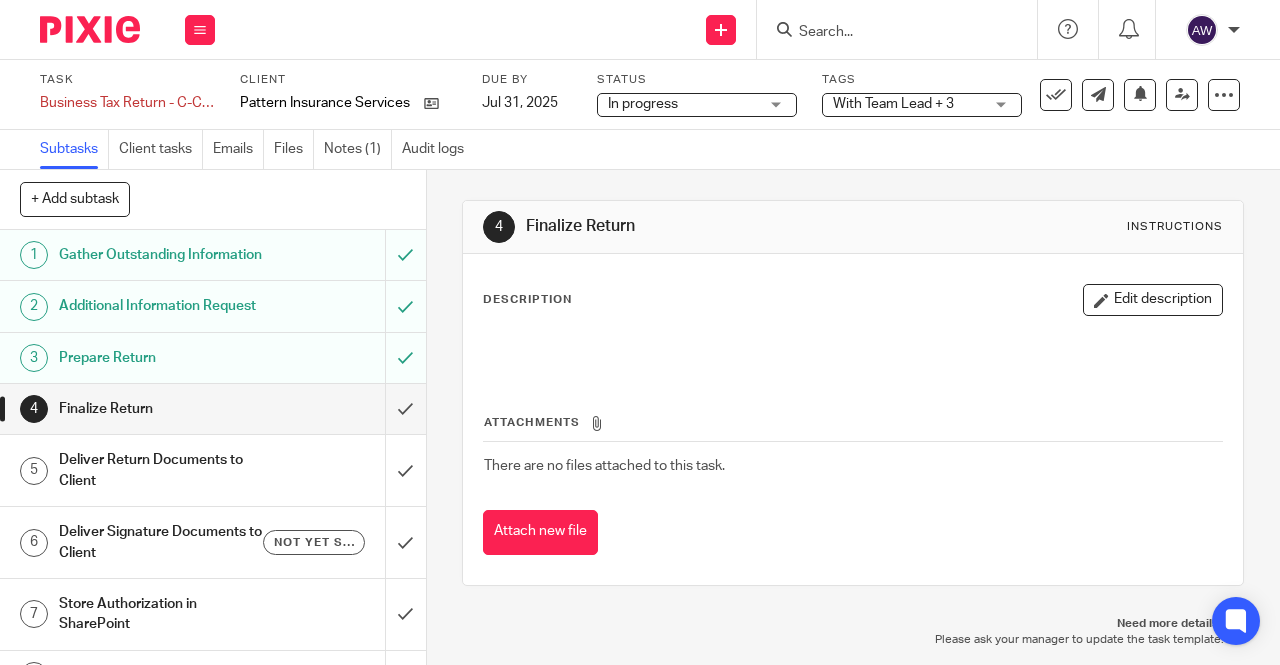 scroll, scrollTop: 0, scrollLeft: 0, axis: both 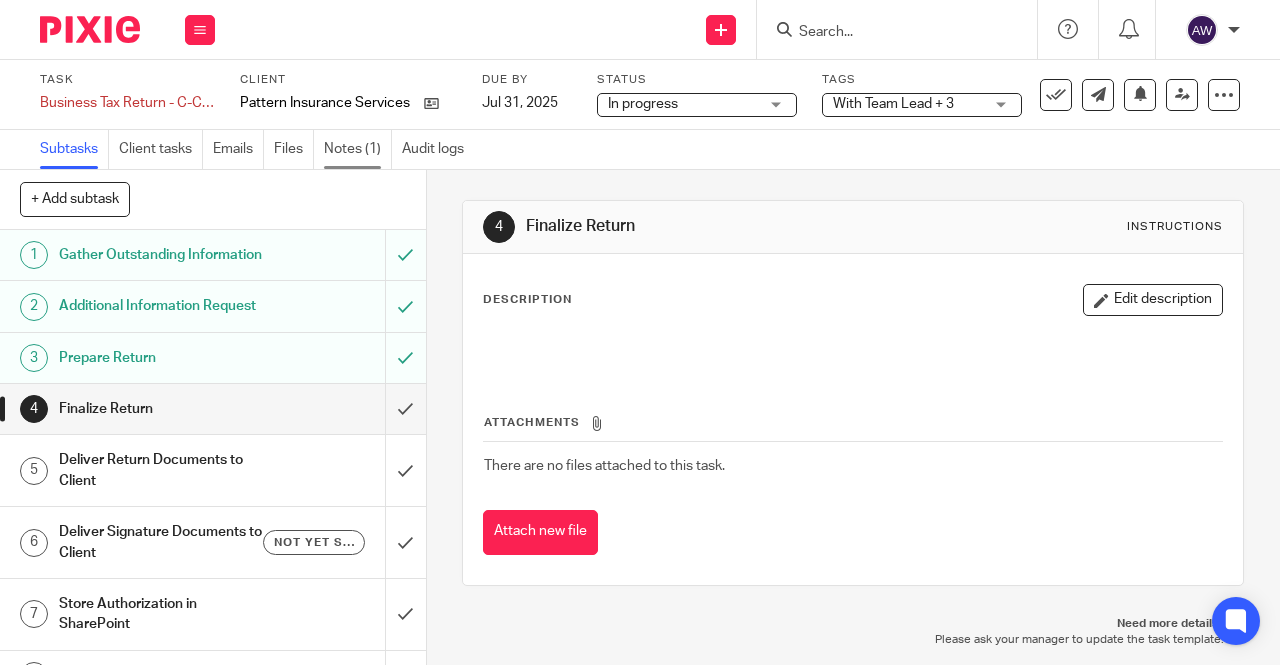 click on "Notes (1)" at bounding box center (358, 149) 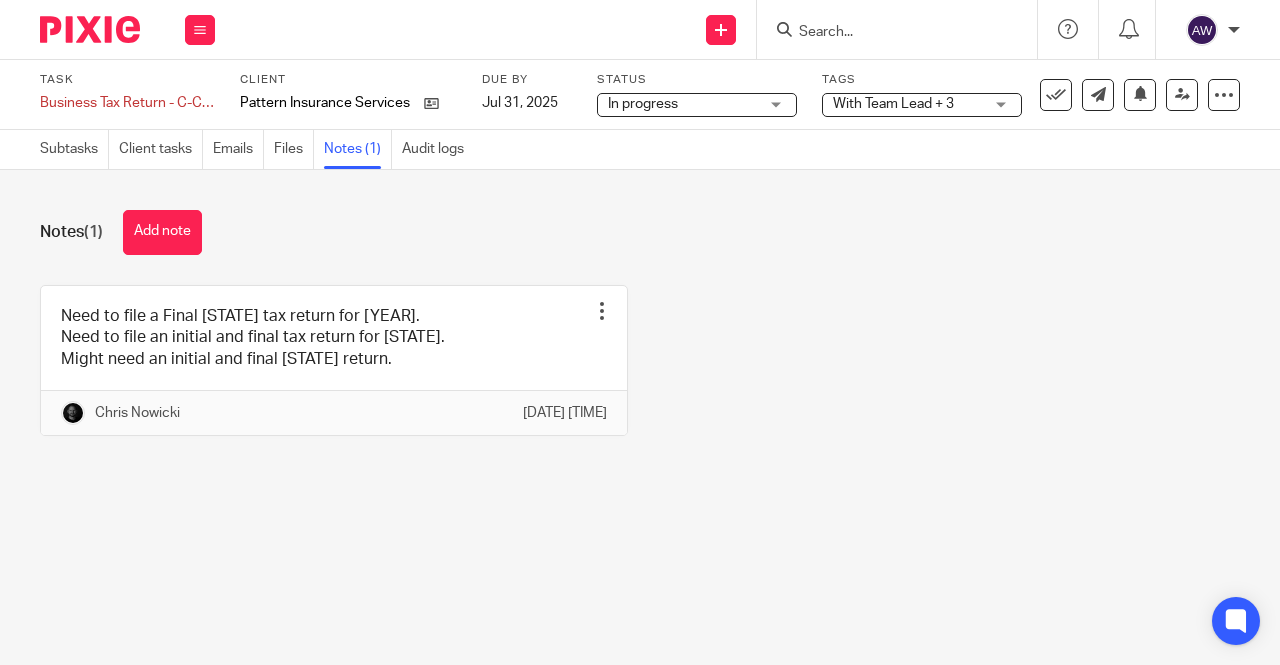 scroll, scrollTop: 0, scrollLeft: 0, axis: both 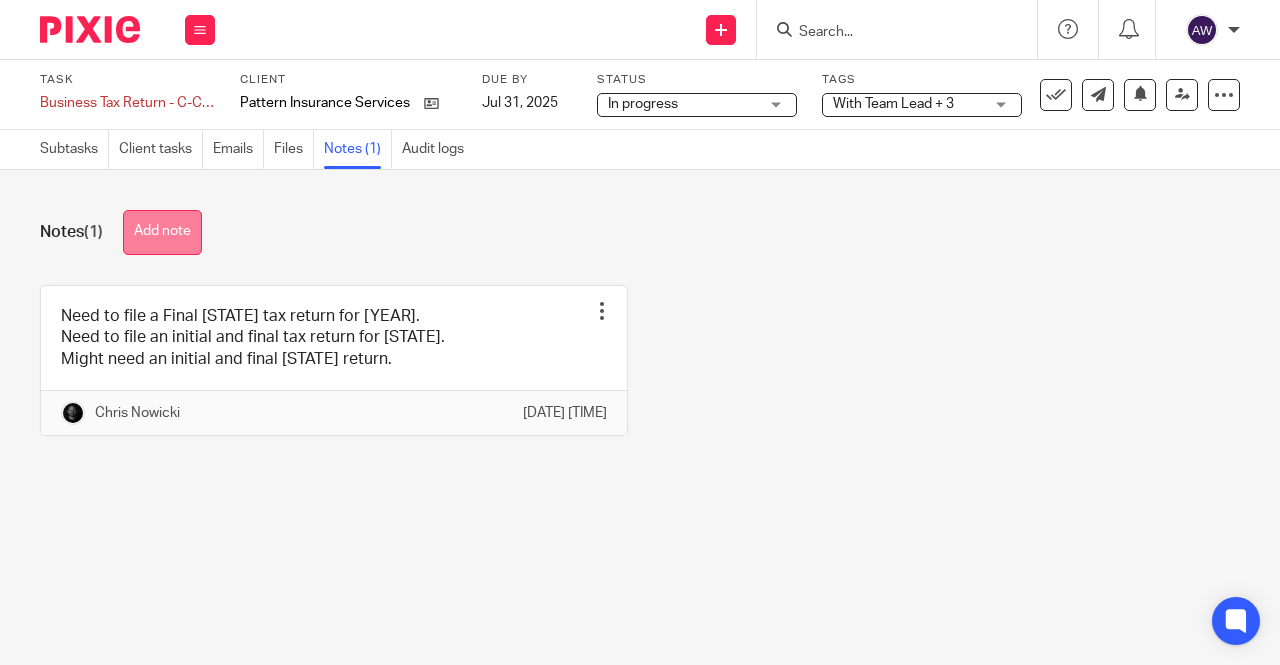 click on "Add note" at bounding box center (162, 232) 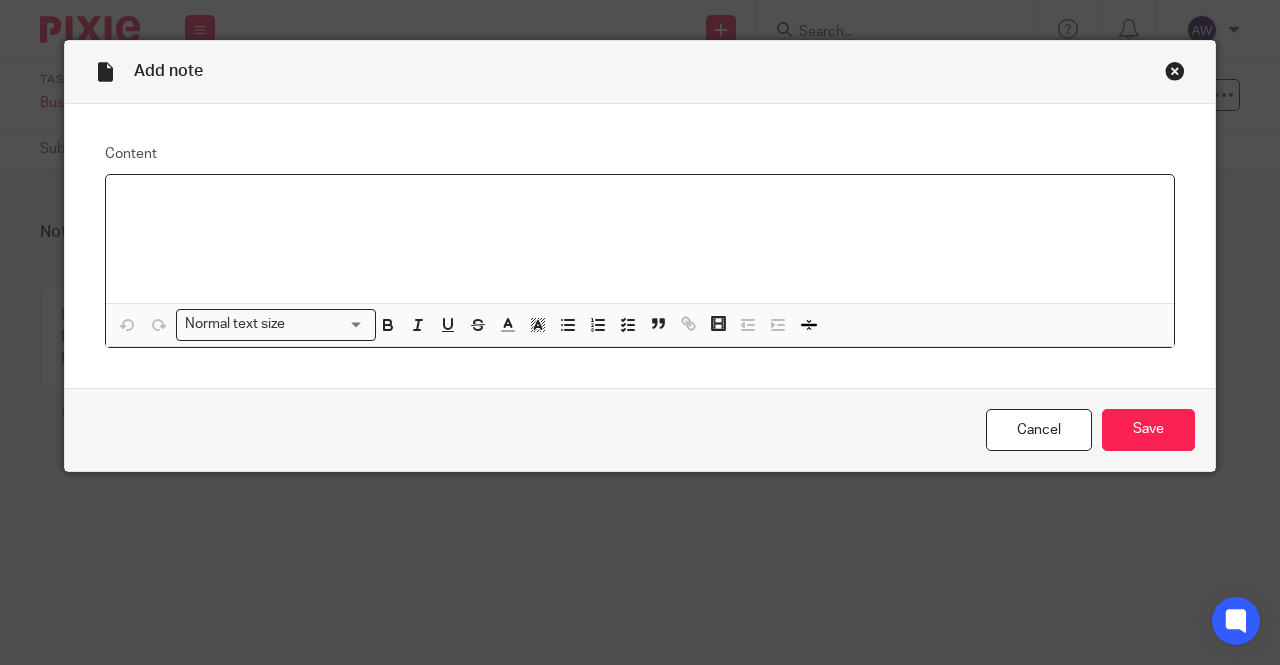 type 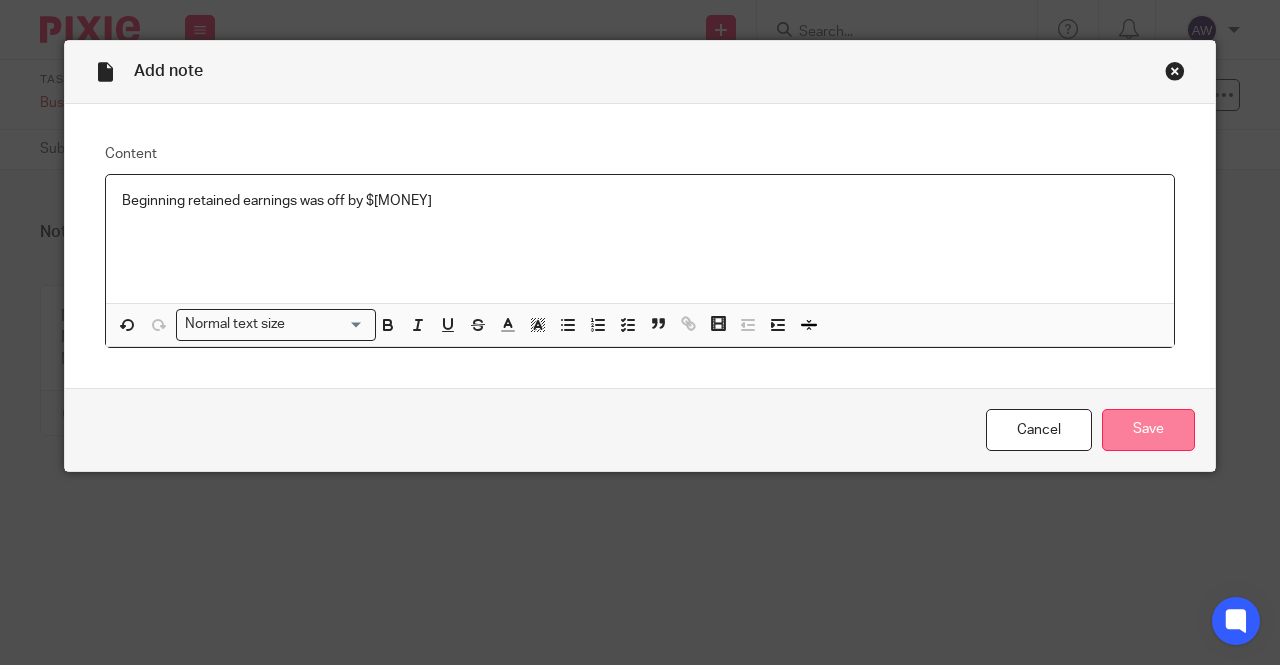 click on "Save" at bounding box center [1148, 430] 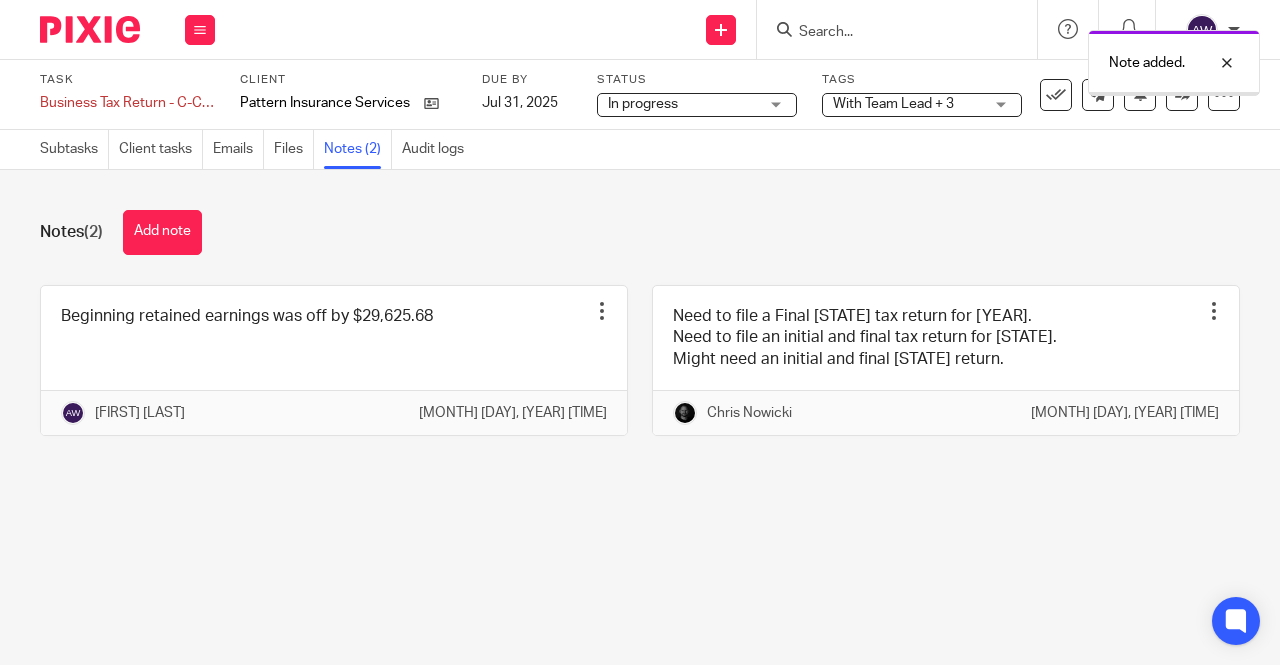 scroll, scrollTop: 0, scrollLeft: 0, axis: both 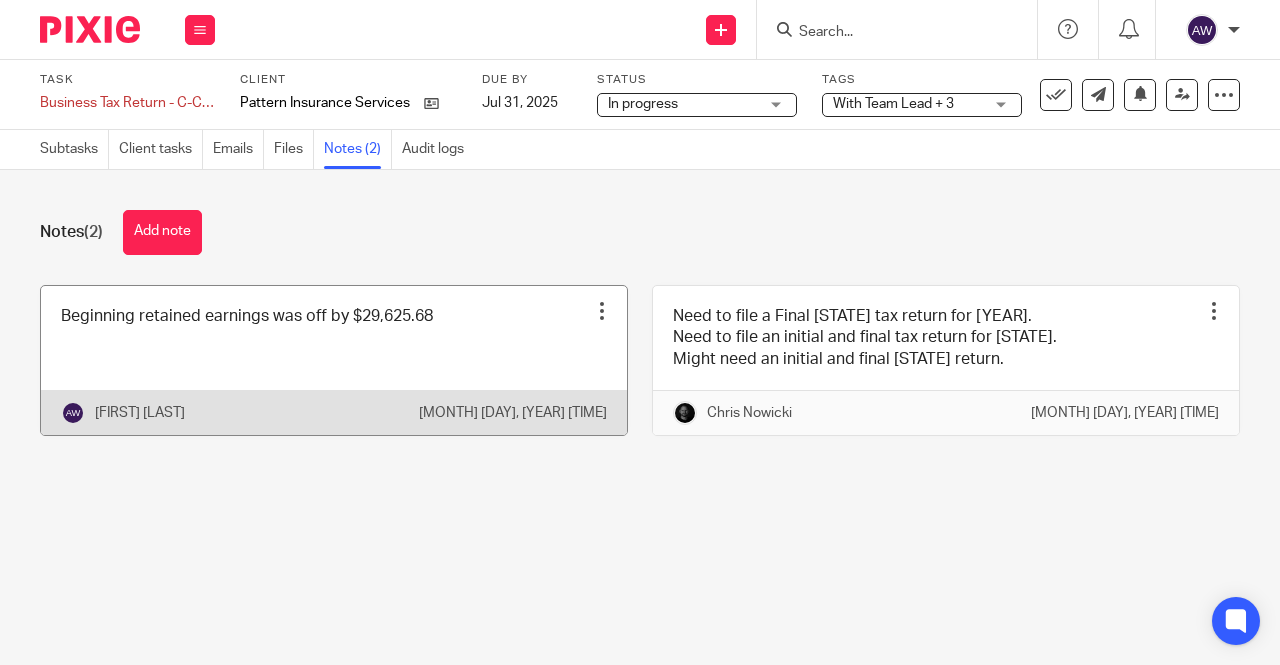 click at bounding box center [334, 360] 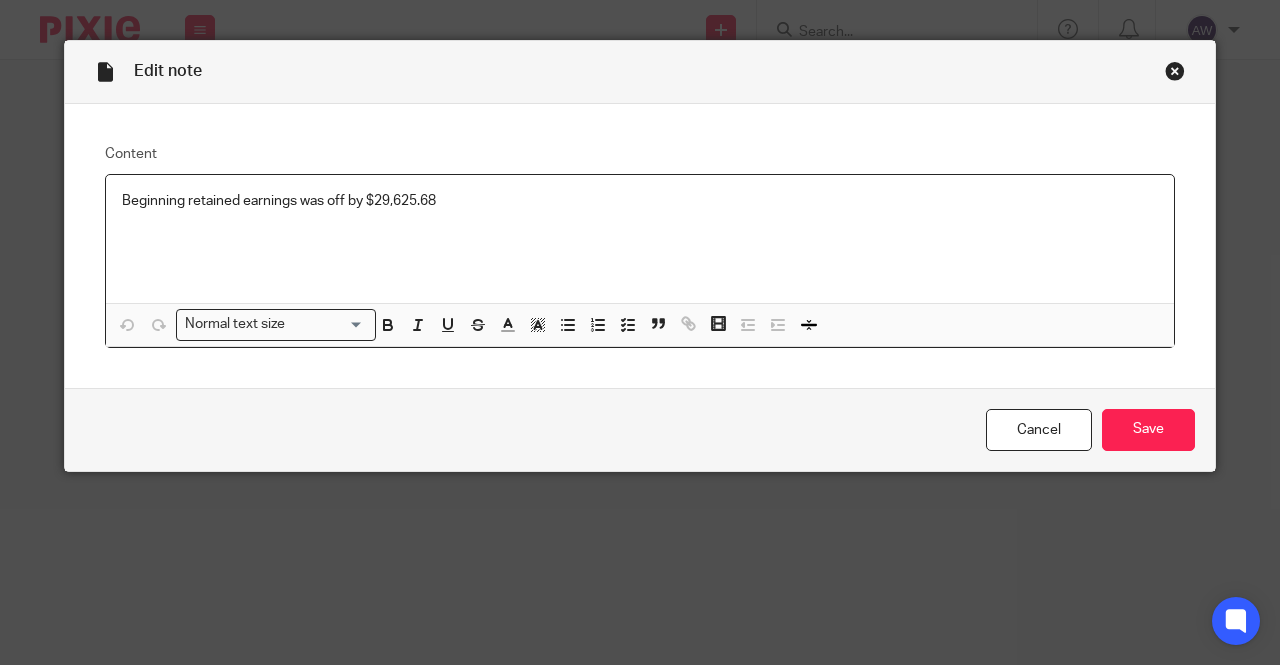 scroll, scrollTop: 0, scrollLeft: 0, axis: both 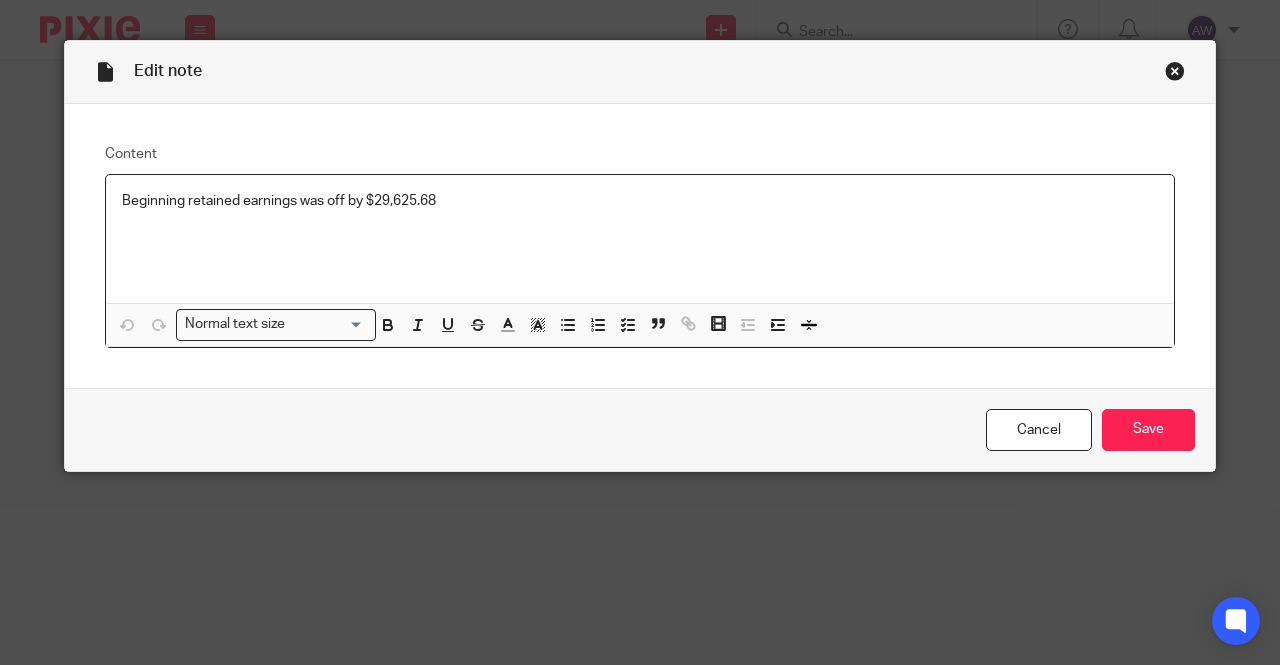 type 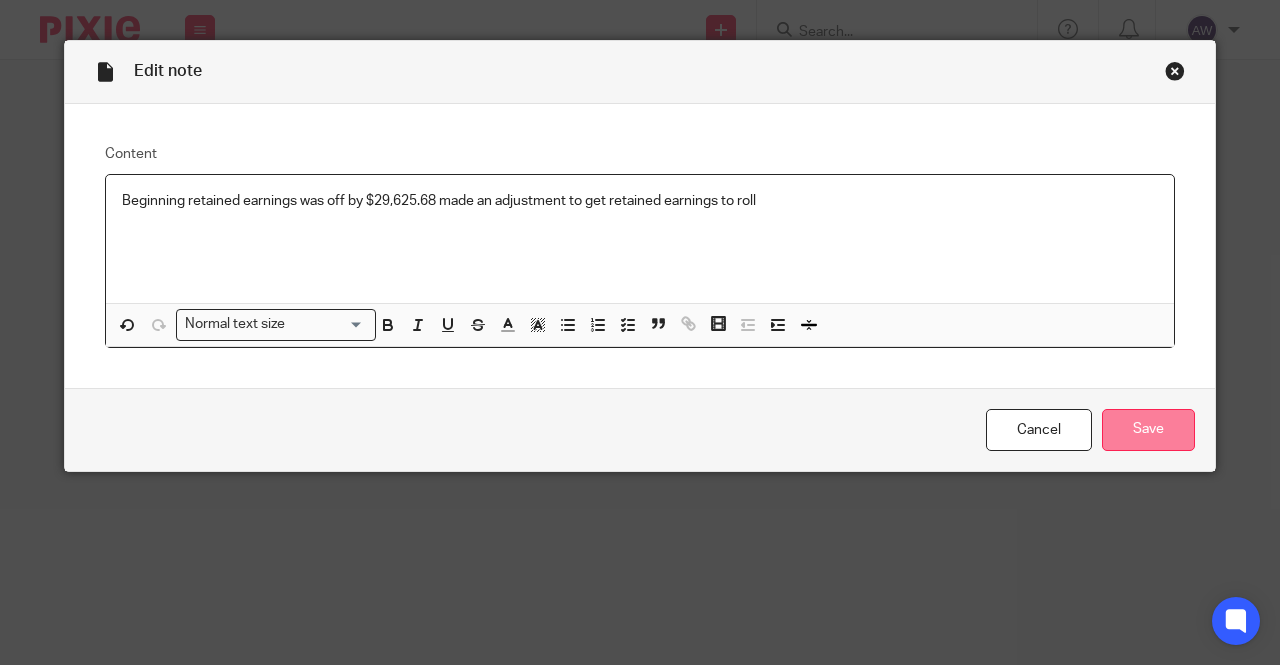click on "Save" at bounding box center (1148, 430) 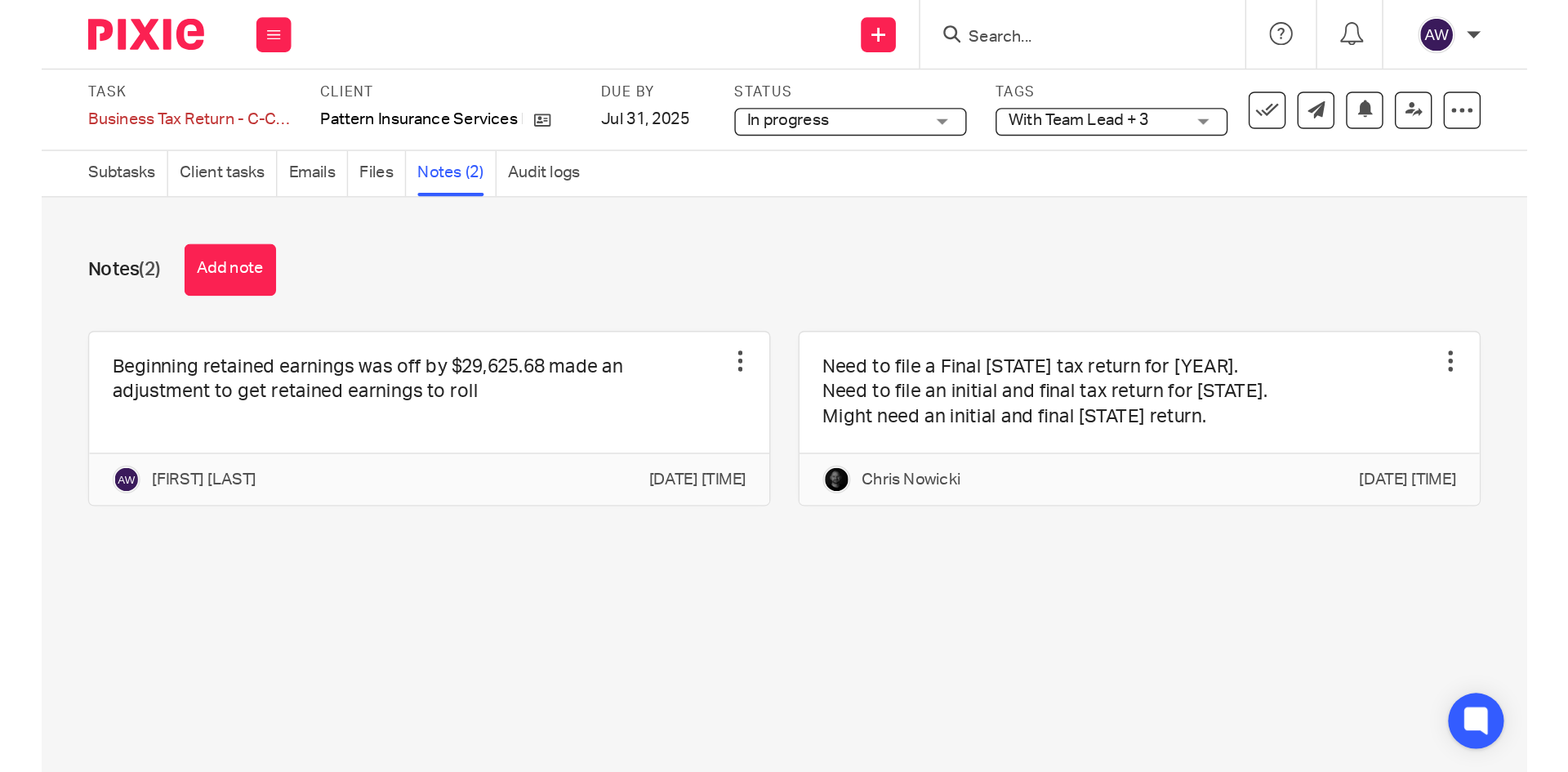 scroll, scrollTop: 0, scrollLeft: 0, axis: both 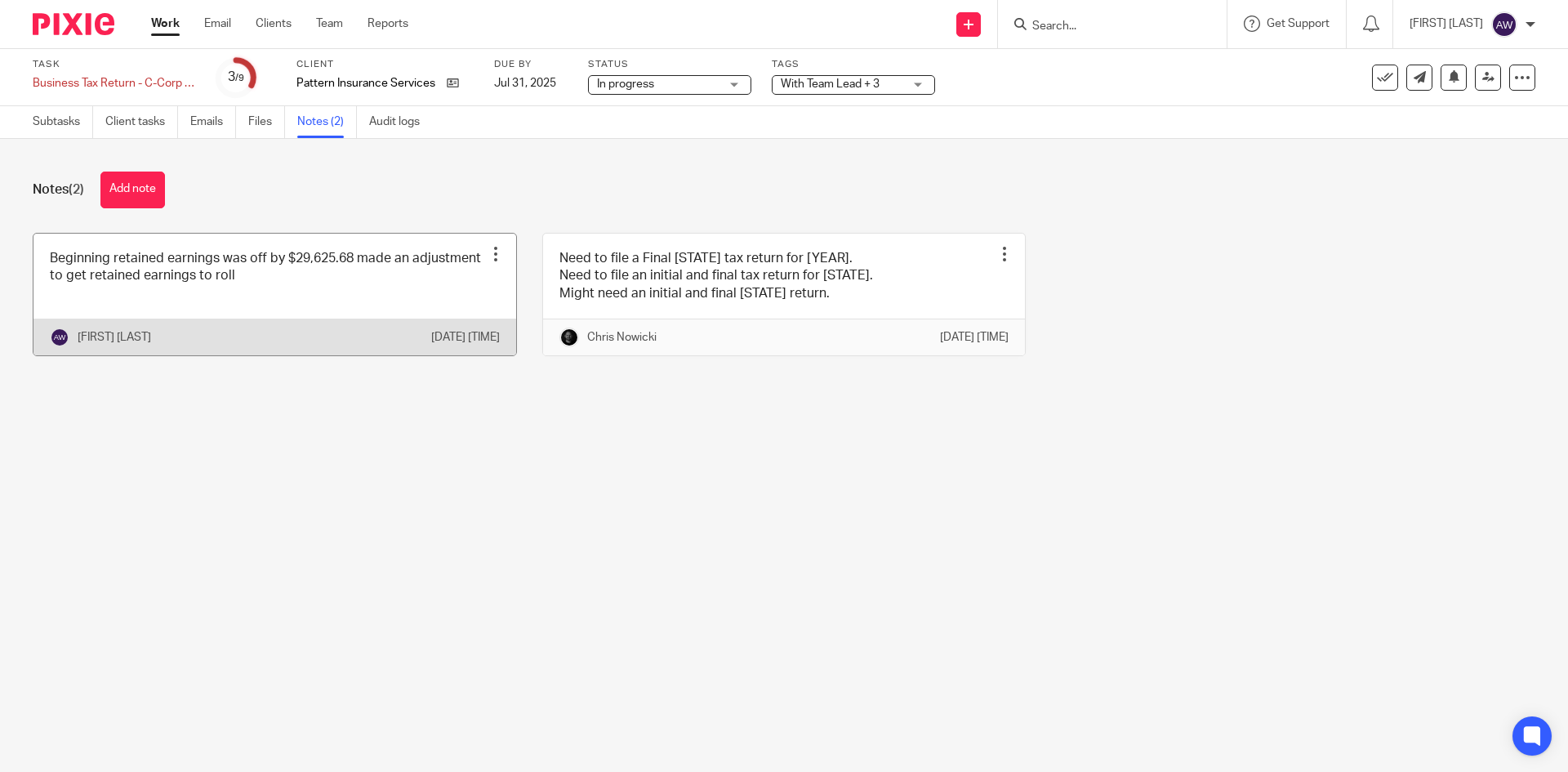 click at bounding box center [496, 254] 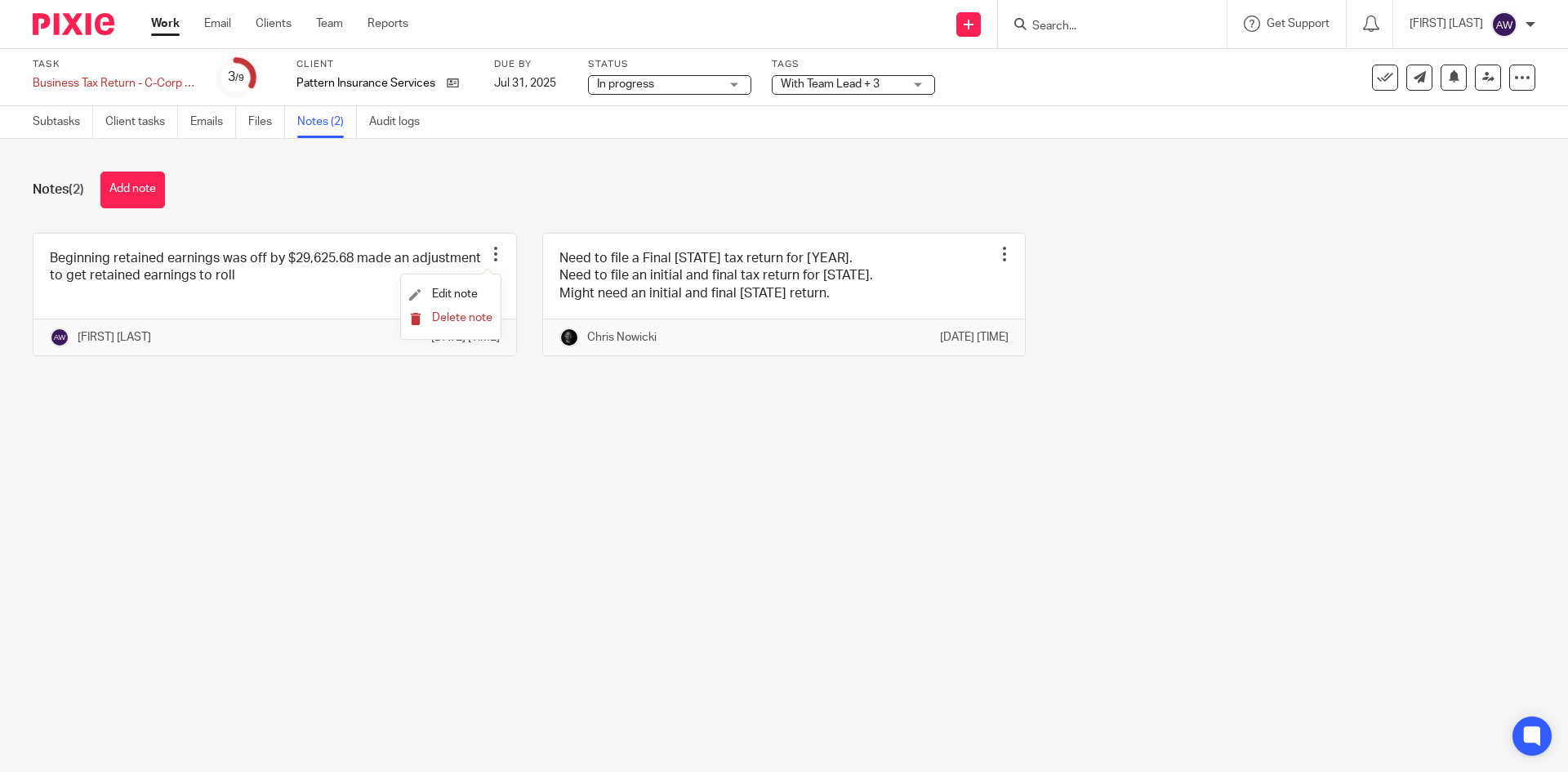 click on "Delete note" at bounding box center (462, 318) 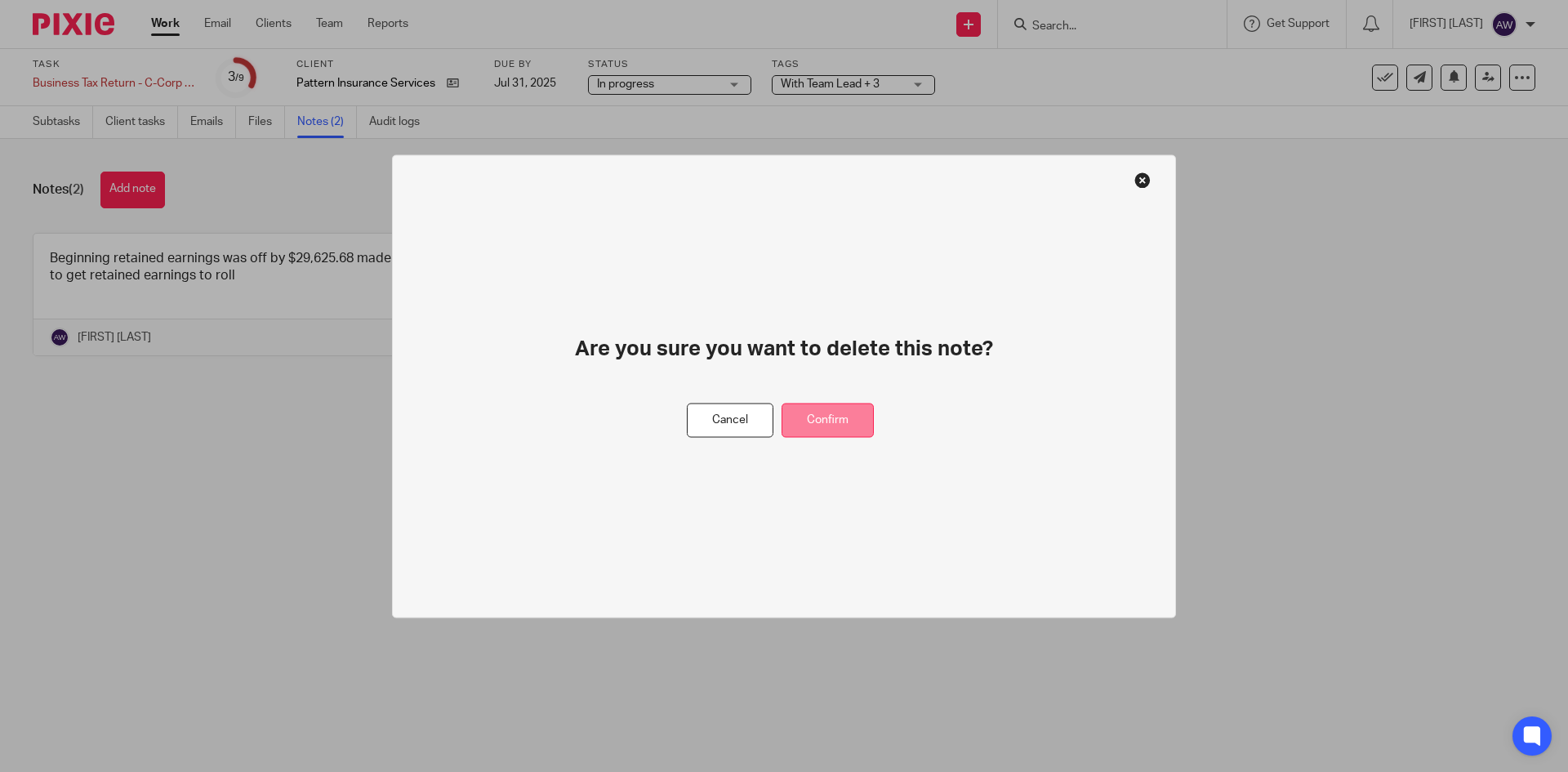 drag, startPoint x: 862, startPoint y: 422, endPoint x: 851, endPoint y: 415, distance: 13.038405 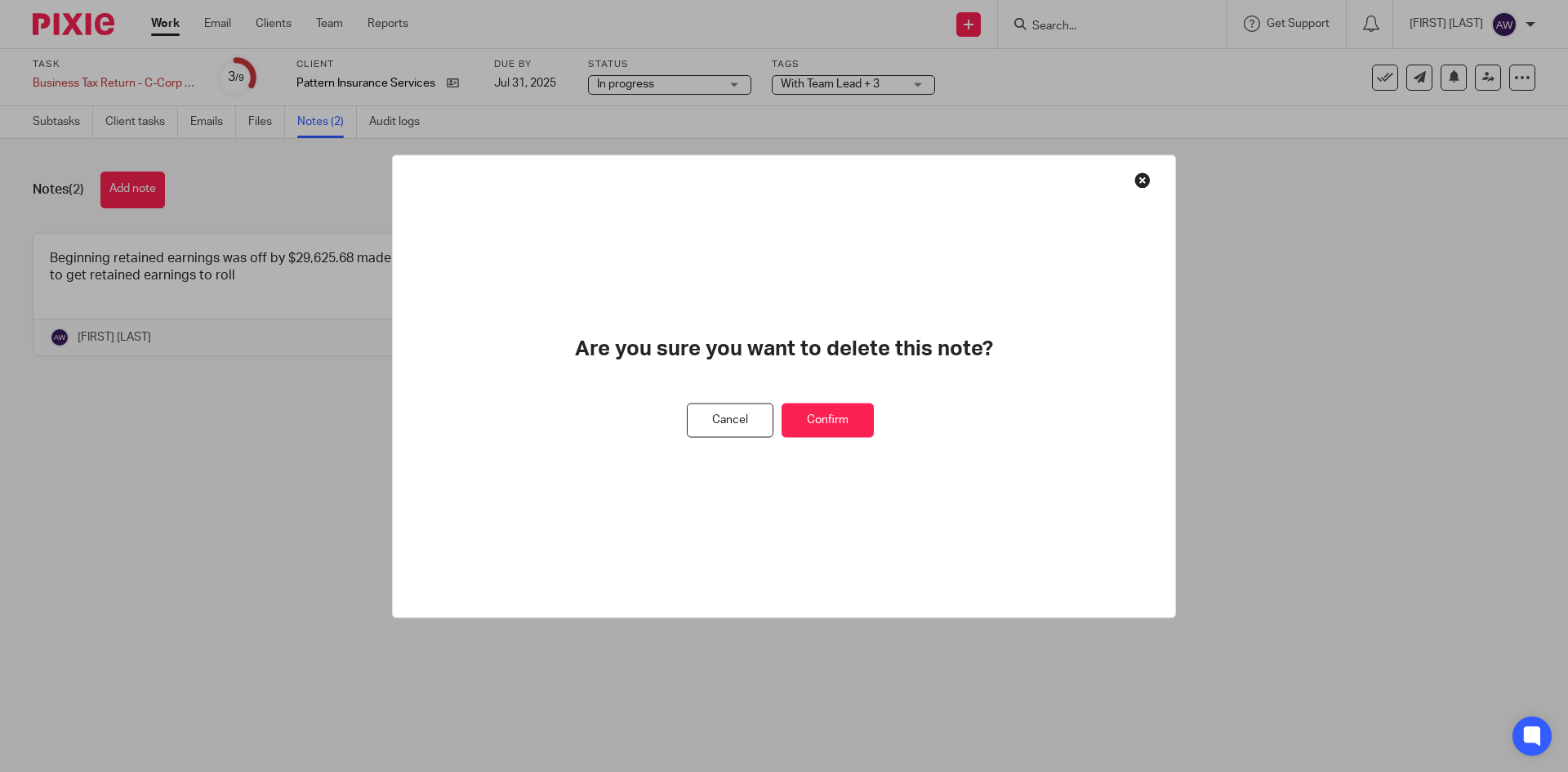 click on "Confirm" at bounding box center [827, 420] 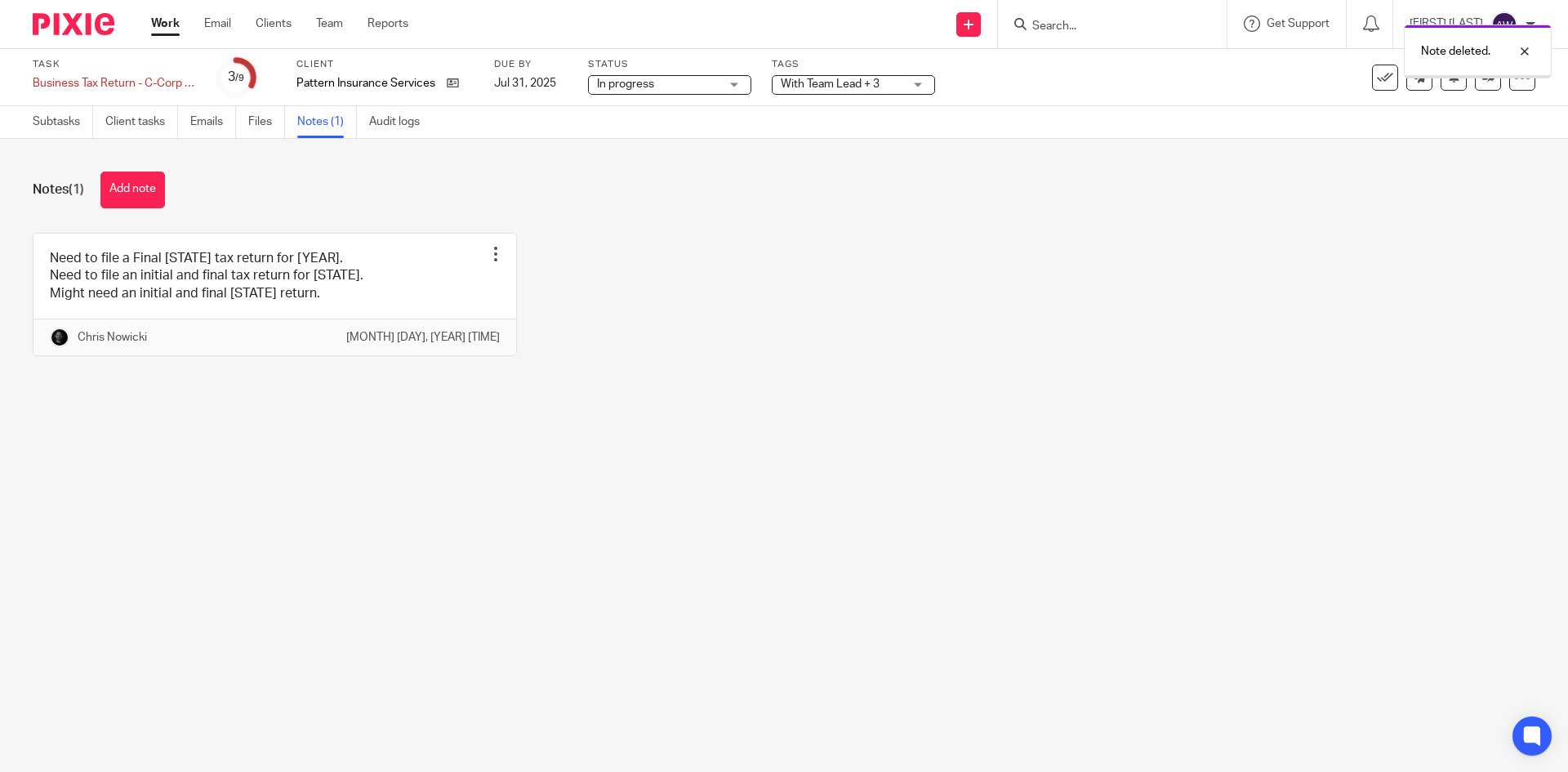 scroll, scrollTop: 0, scrollLeft: 0, axis: both 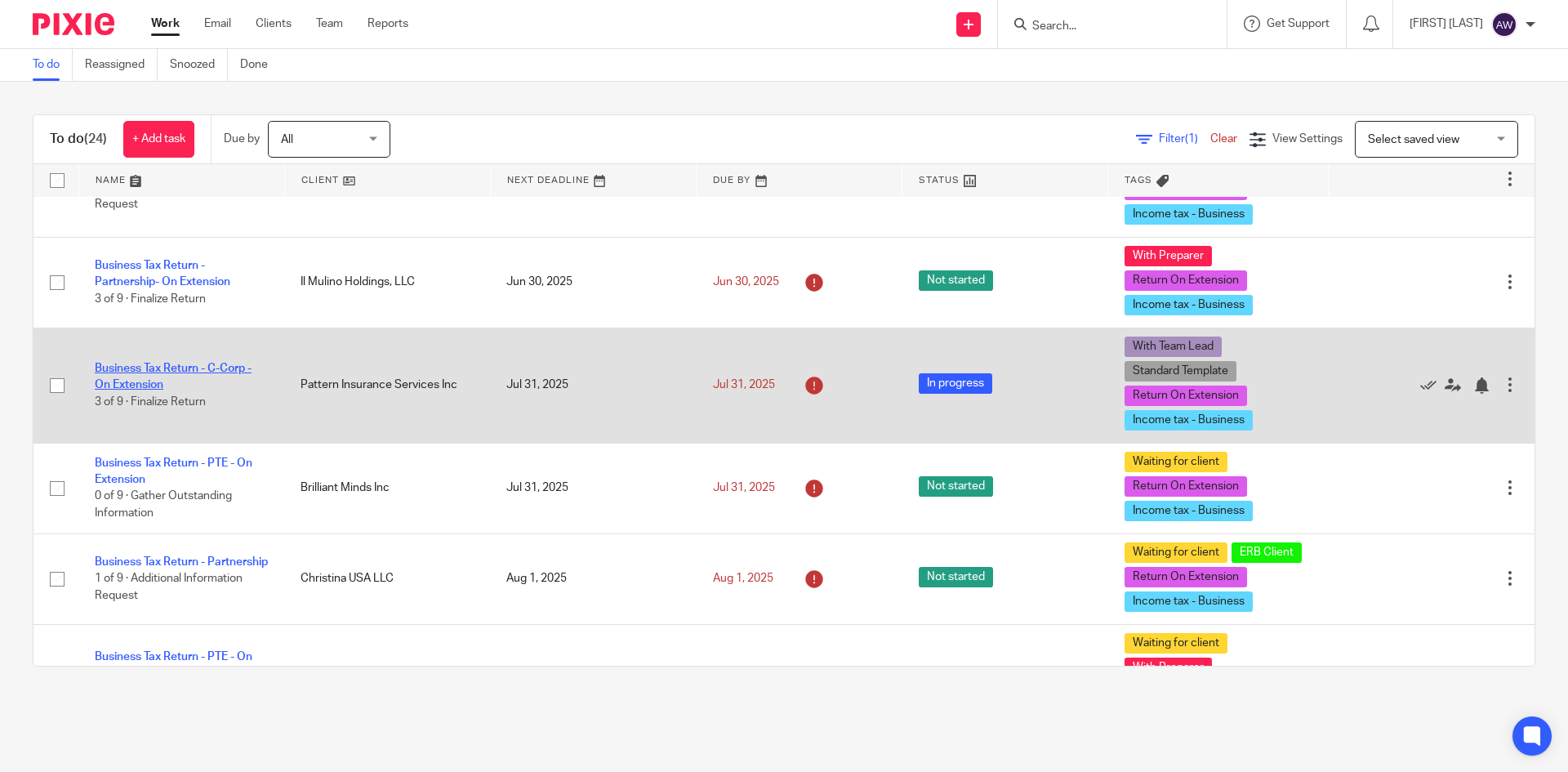 click on "Business Tax Return - C-Corp - On Extension" at bounding box center (173, 377) 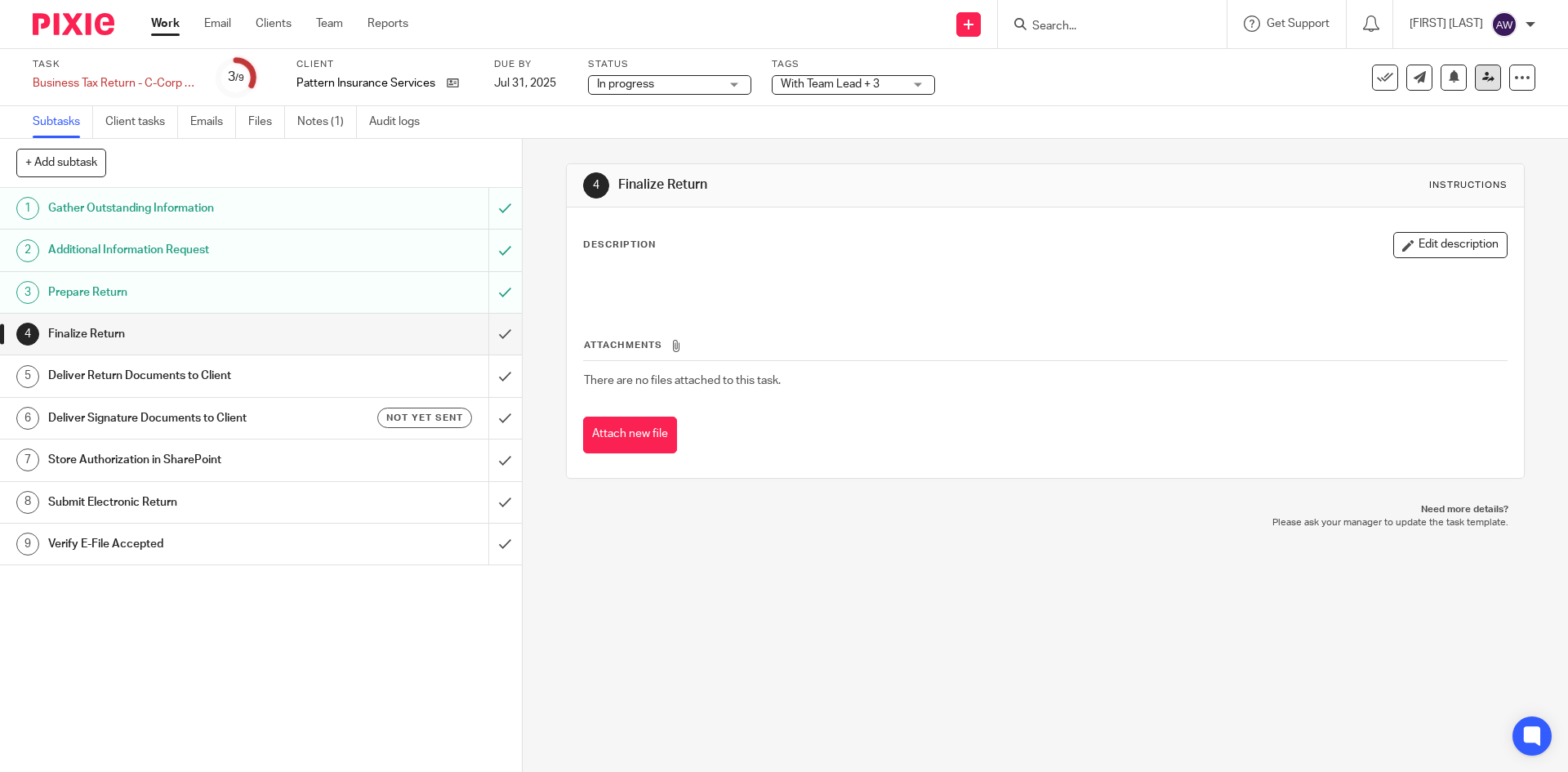 scroll, scrollTop: 0, scrollLeft: 0, axis: both 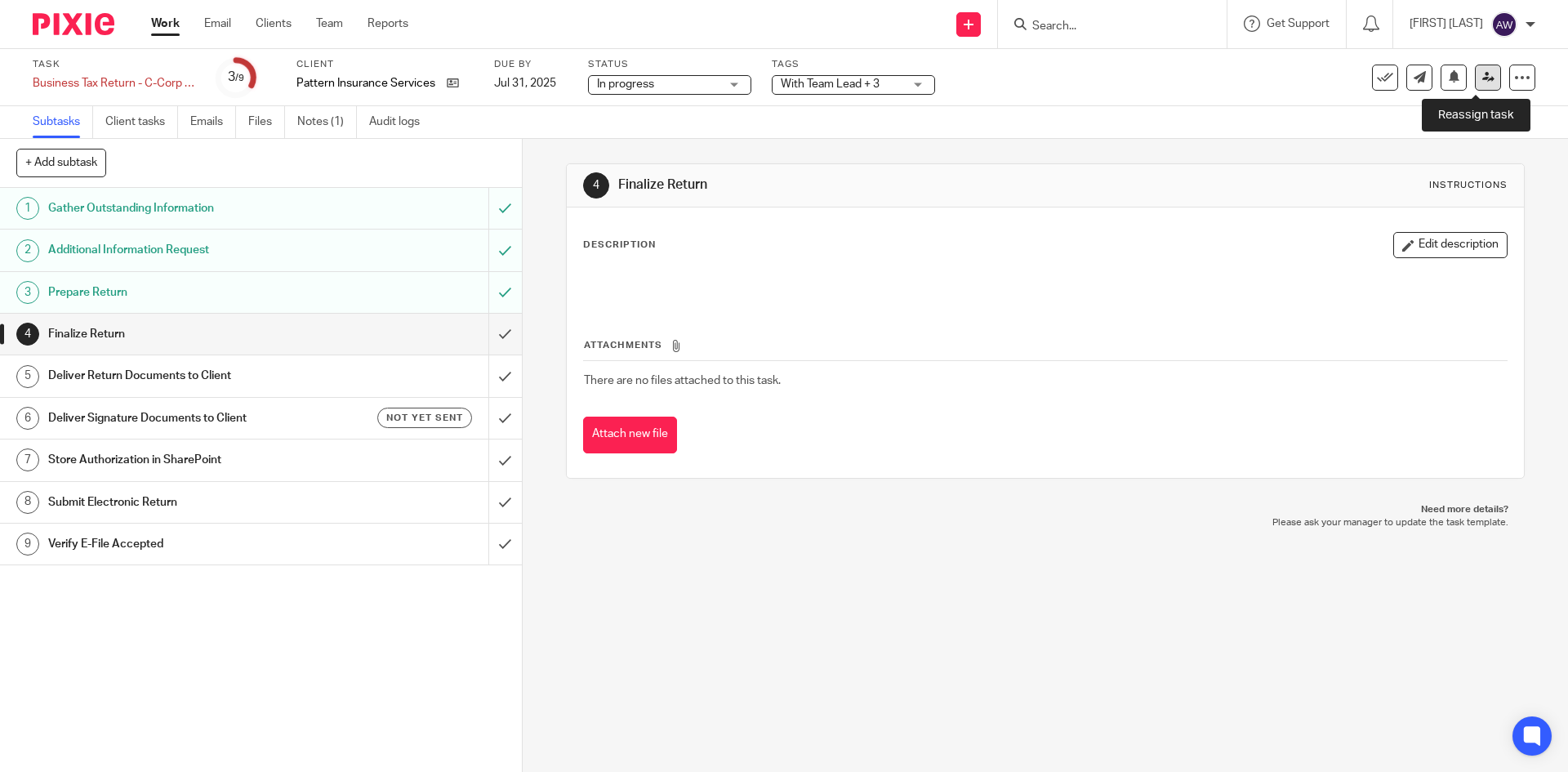 click at bounding box center (1488, 77) 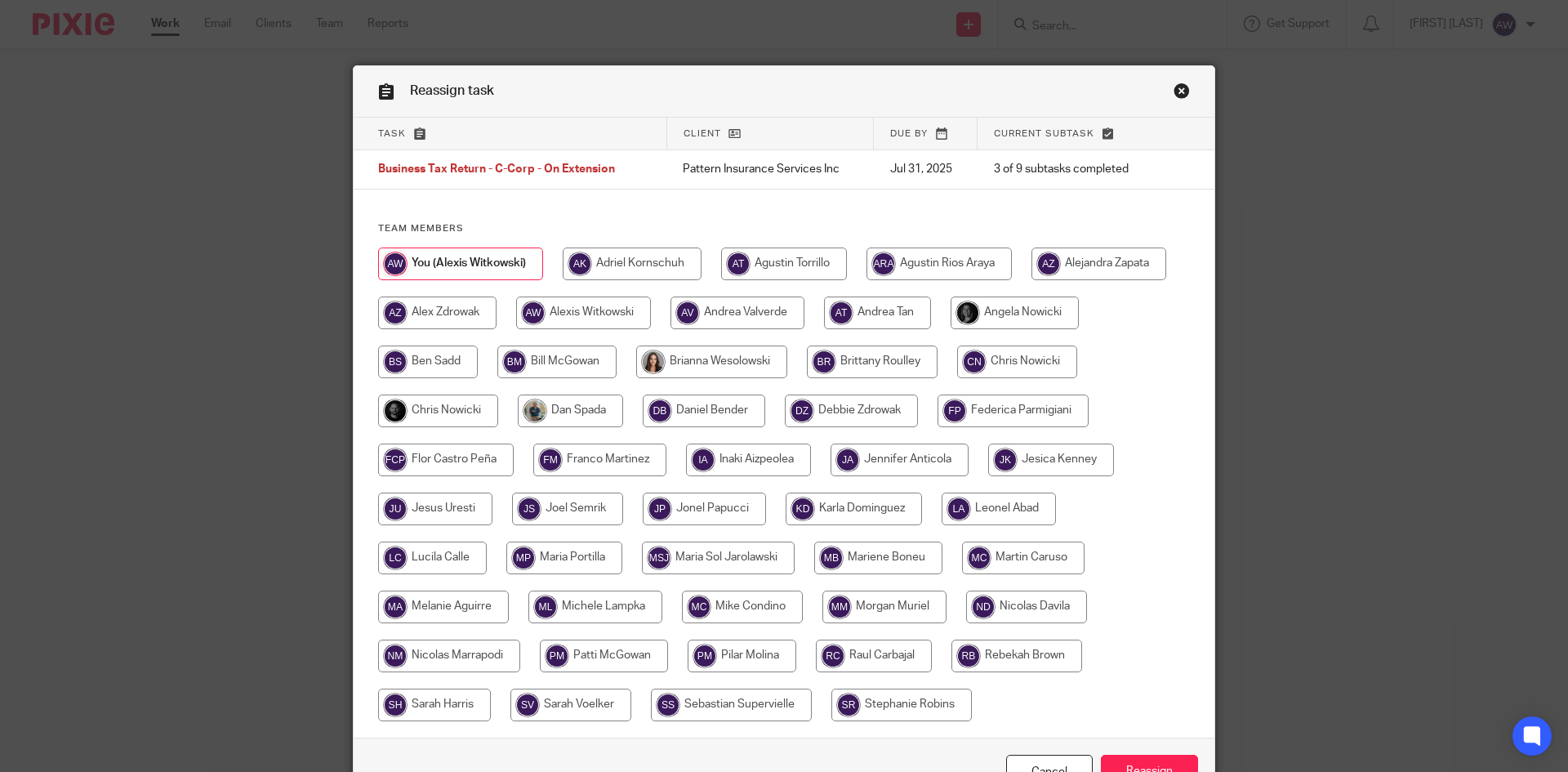 scroll, scrollTop: 0, scrollLeft: 0, axis: both 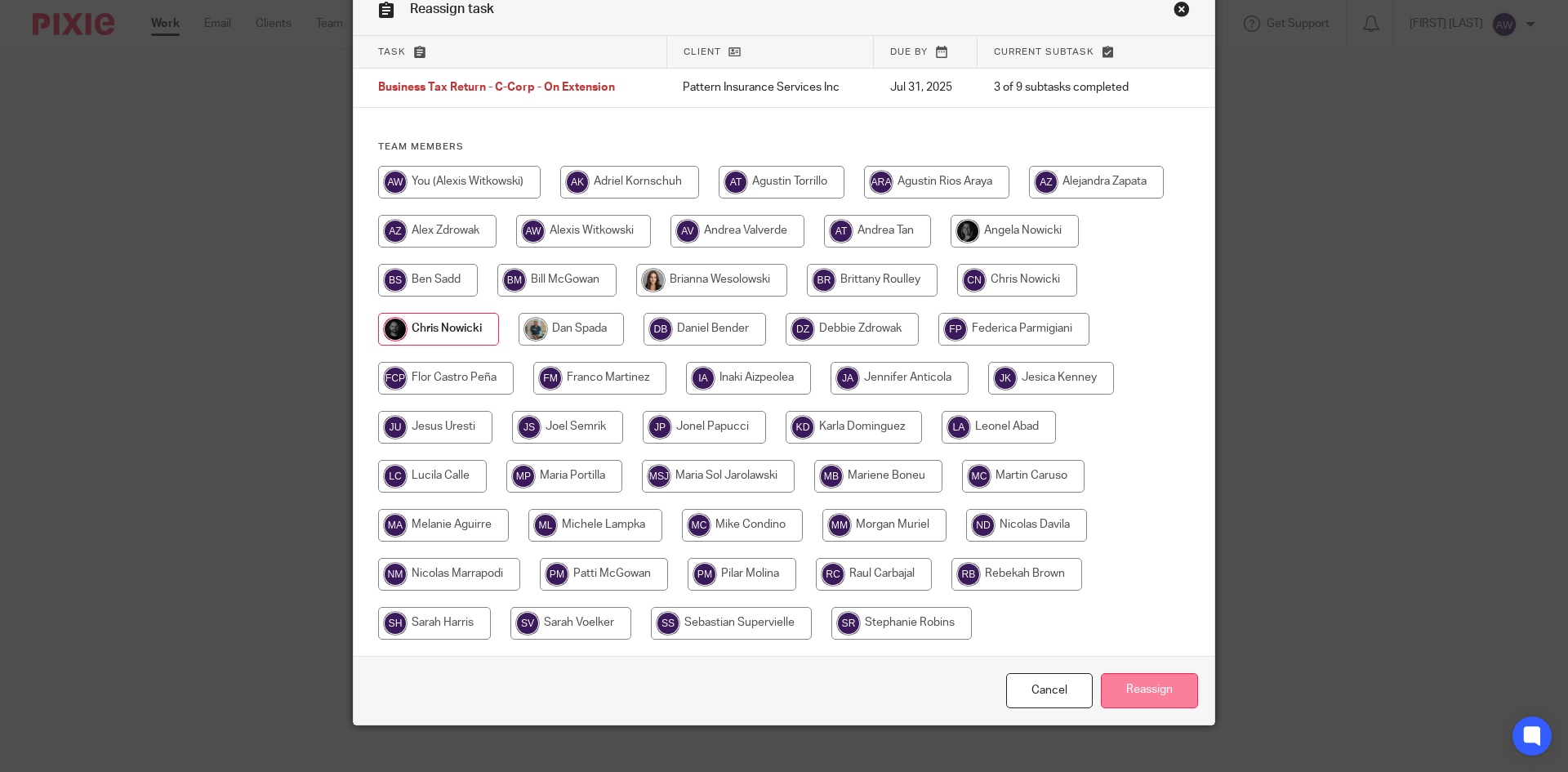 click on "Reassign" at bounding box center [1149, 690] 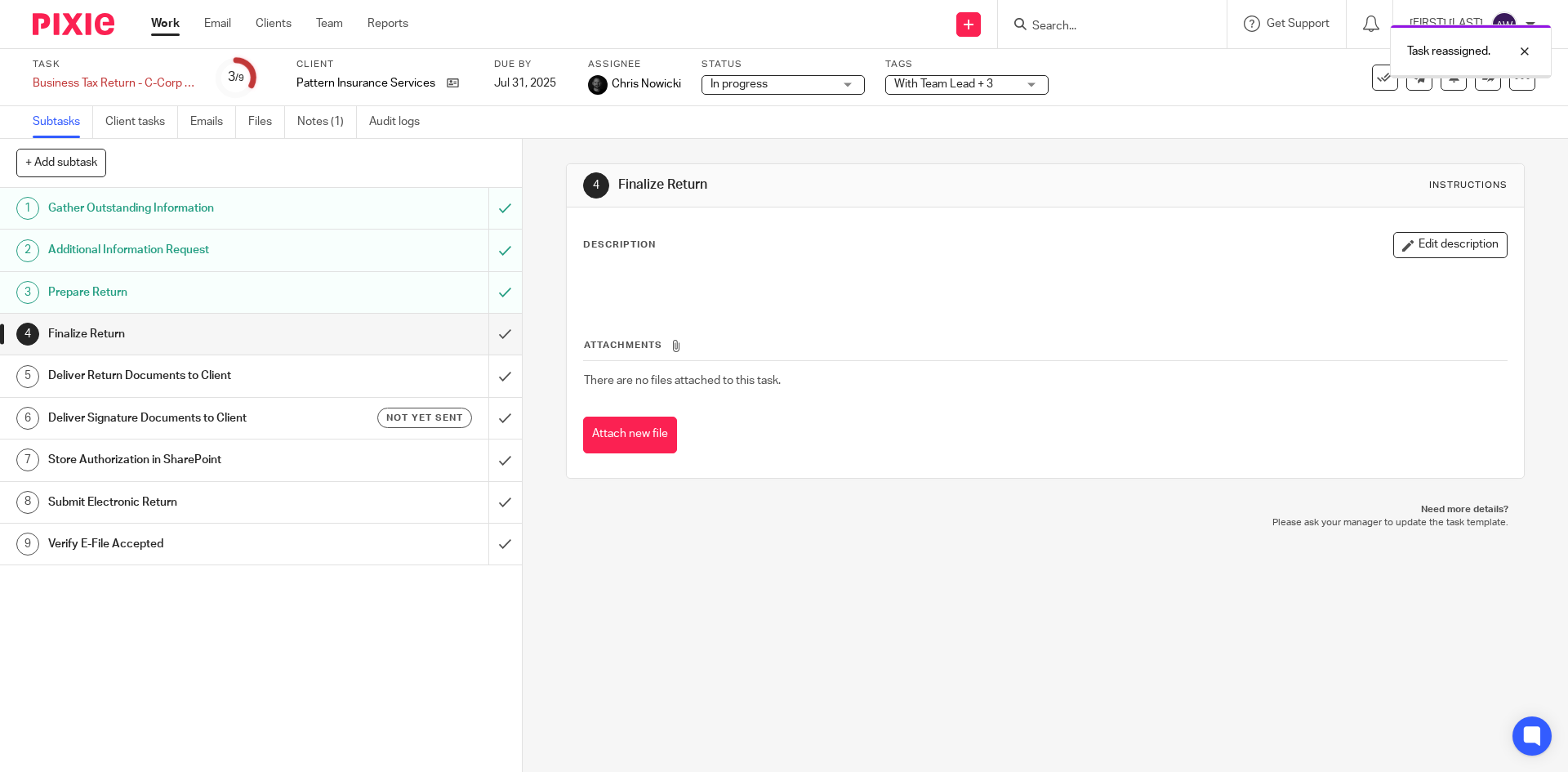scroll, scrollTop: 0, scrollLeft: 0, axis: both 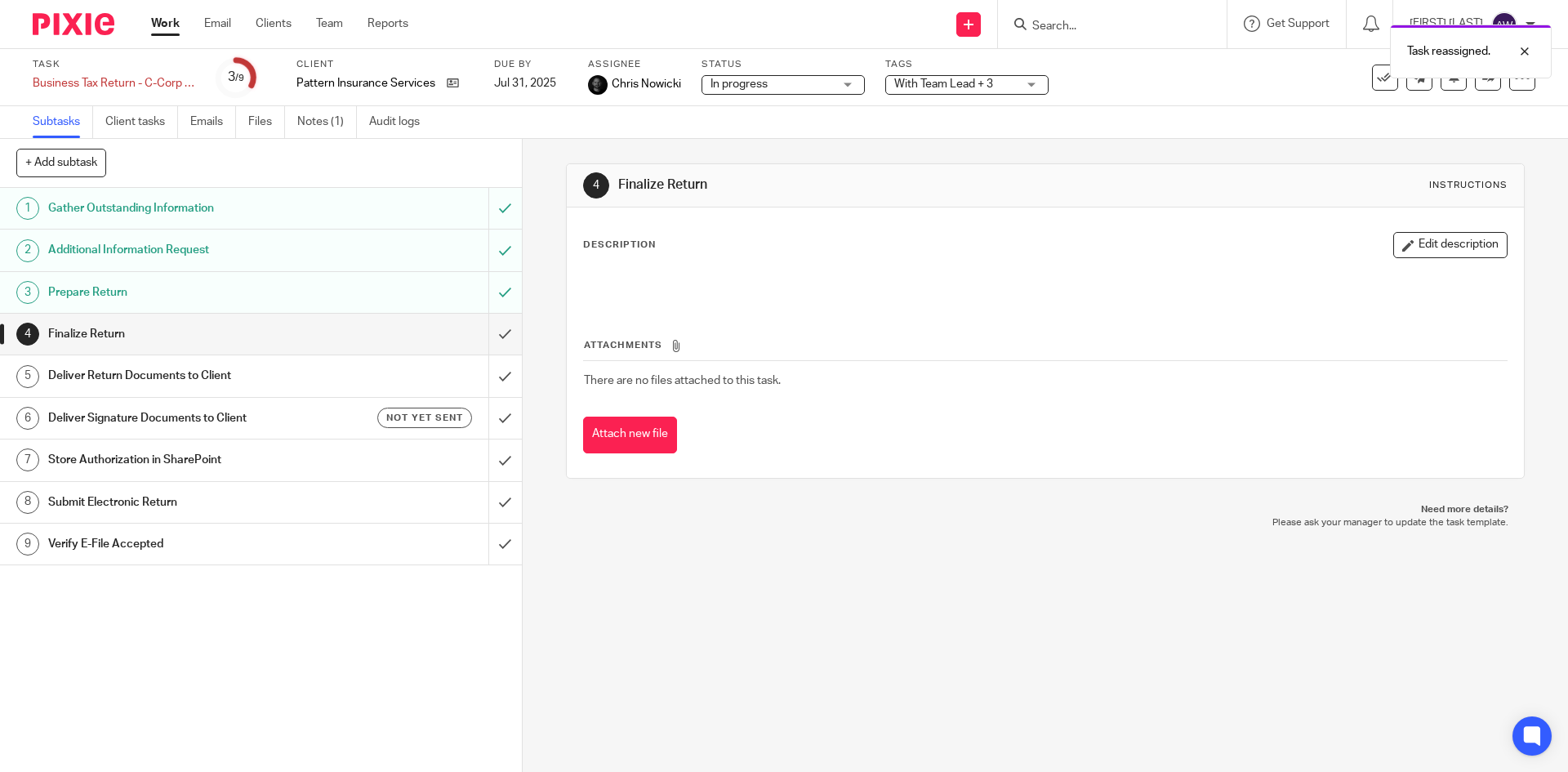 click on "Work" at bounding box center [165, 24] 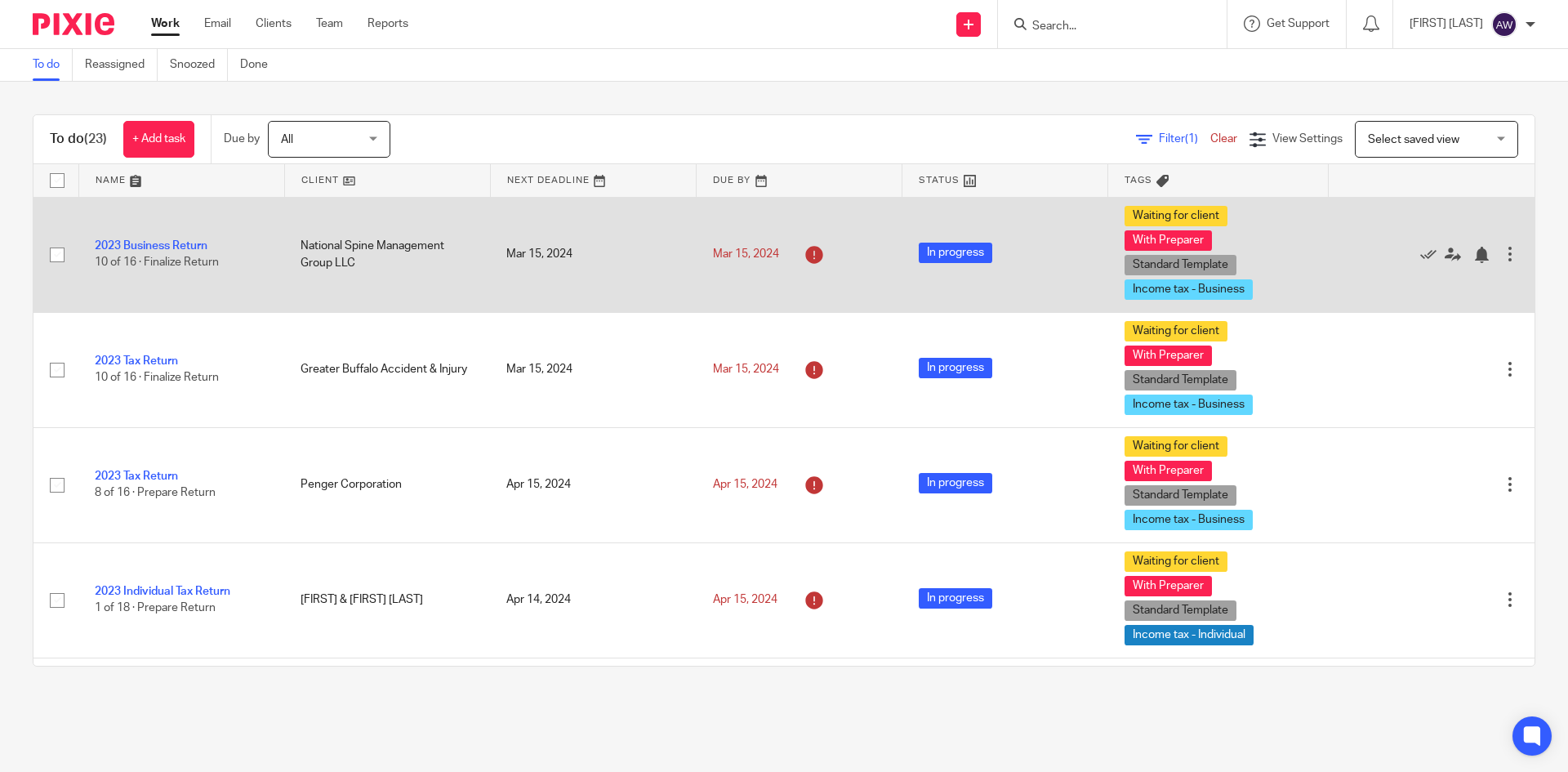 scroll, scrollTop: 0, scrollLeft: 0, axis: both 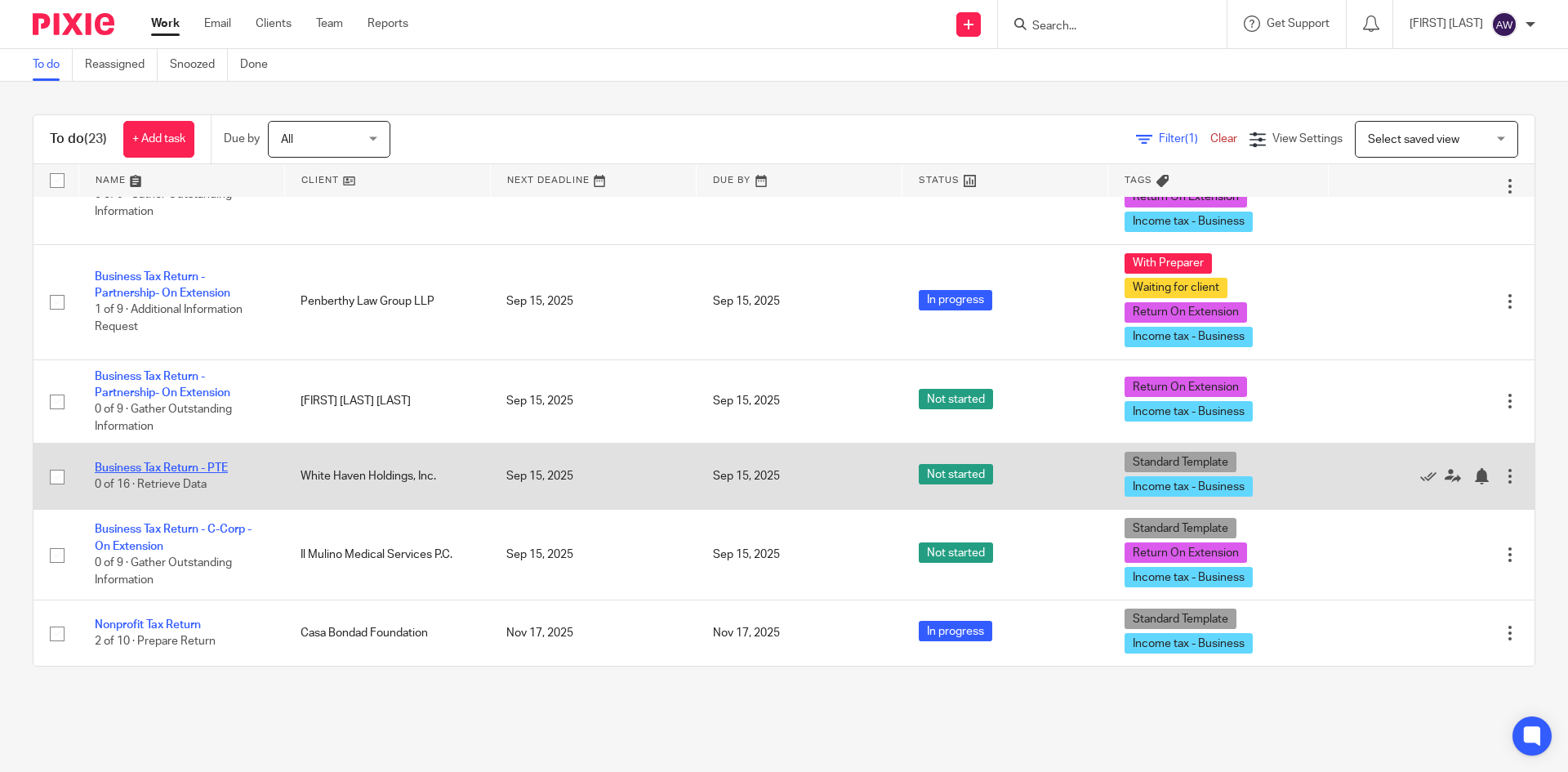 click on "Business Tax Return - PTE" at bounding box center (161, 468) 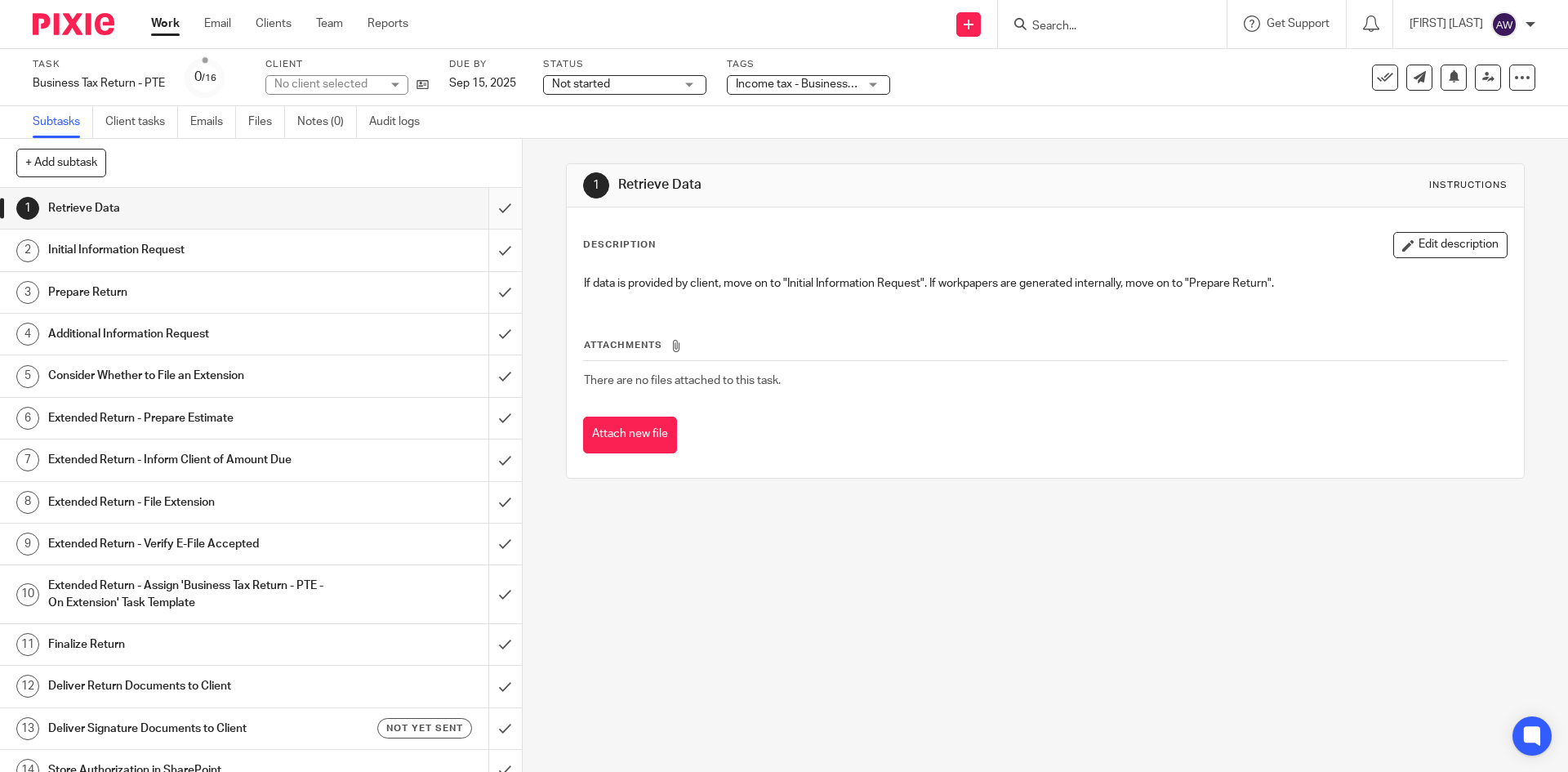 scroll, scrollTop: 0, scrollLeft: 0, axis: both 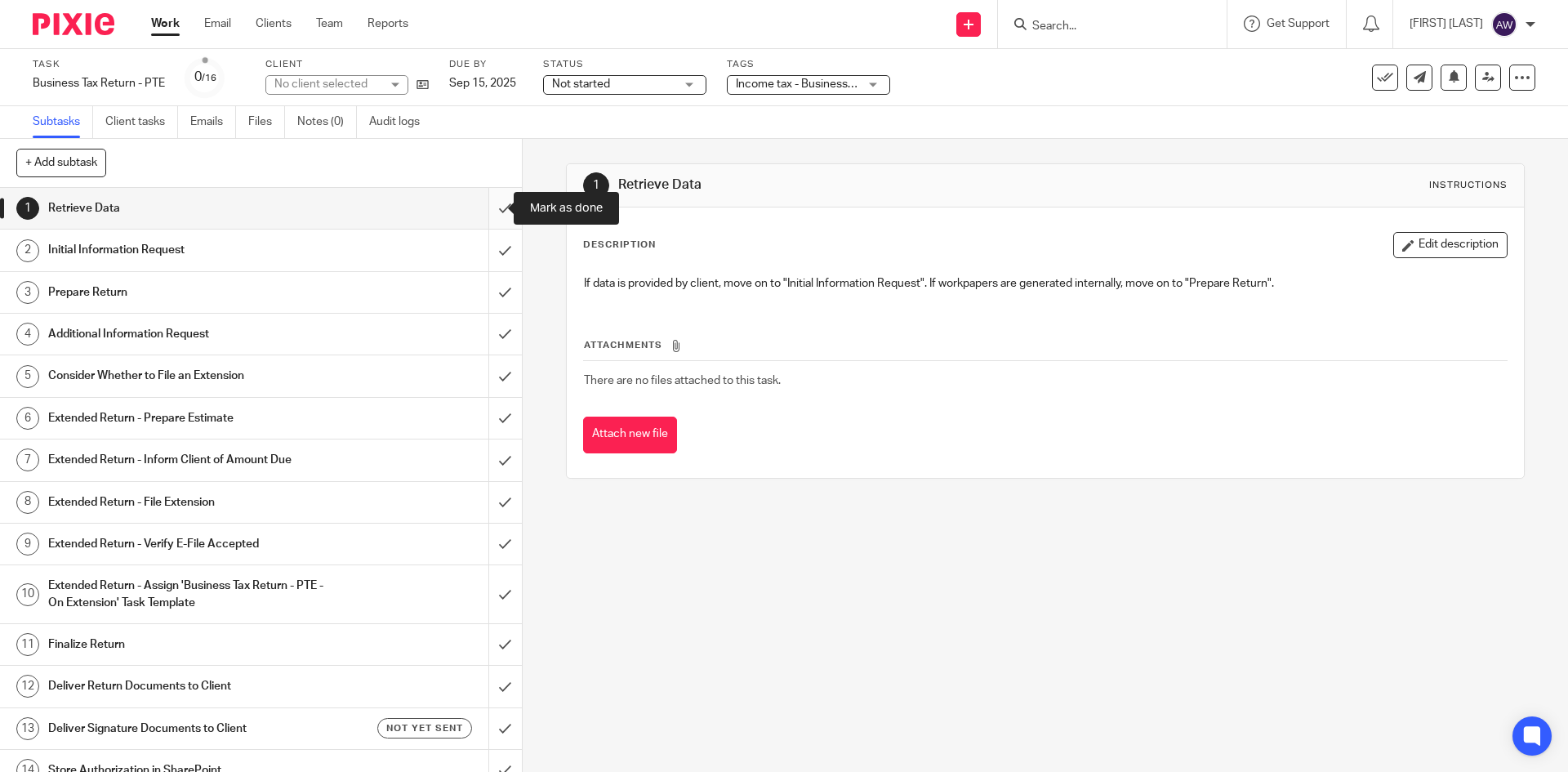 click at bounding box center (261, 208) 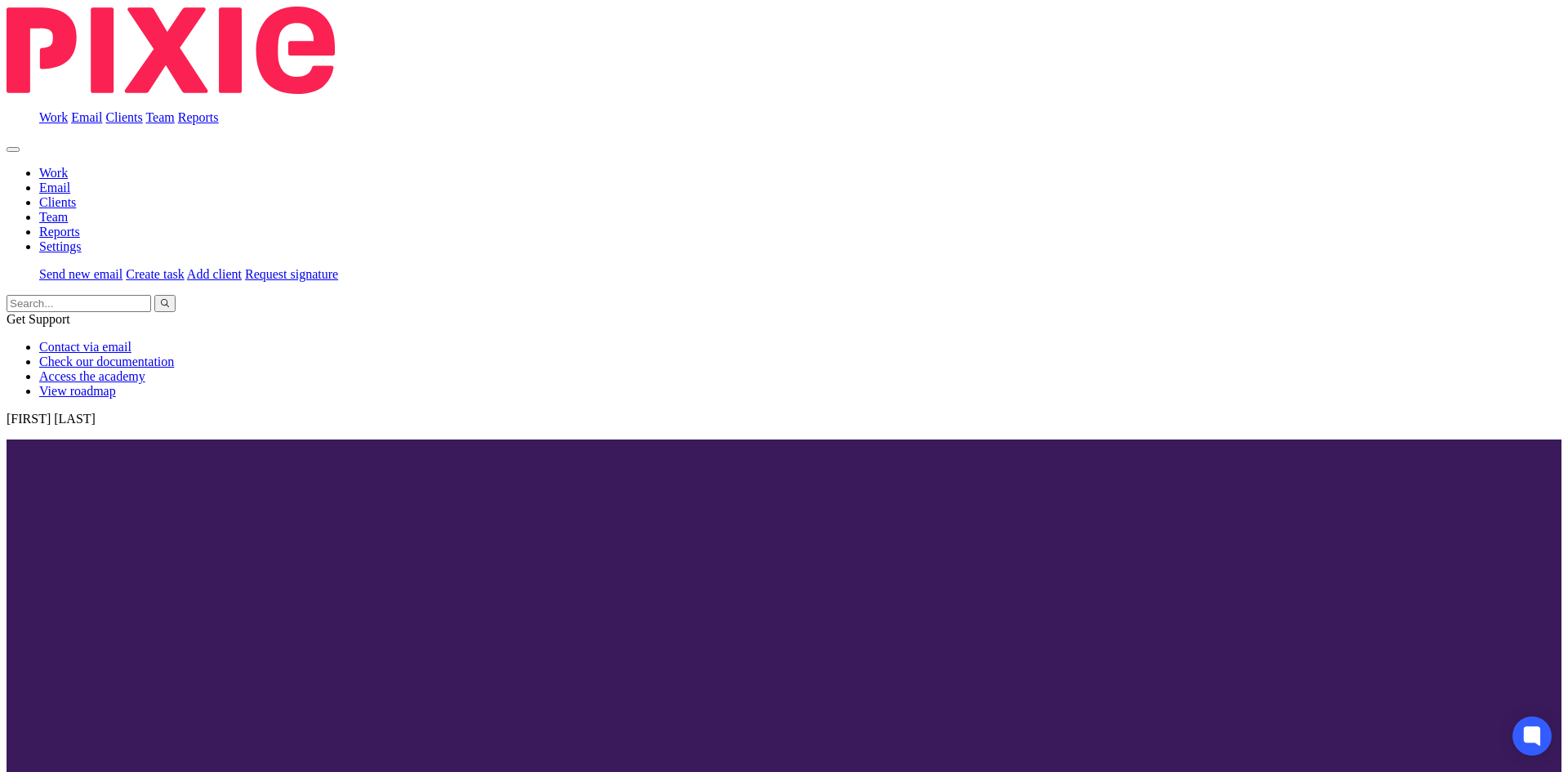 scroll, scrollTop: 0, scrollLeft: 0, axis: both 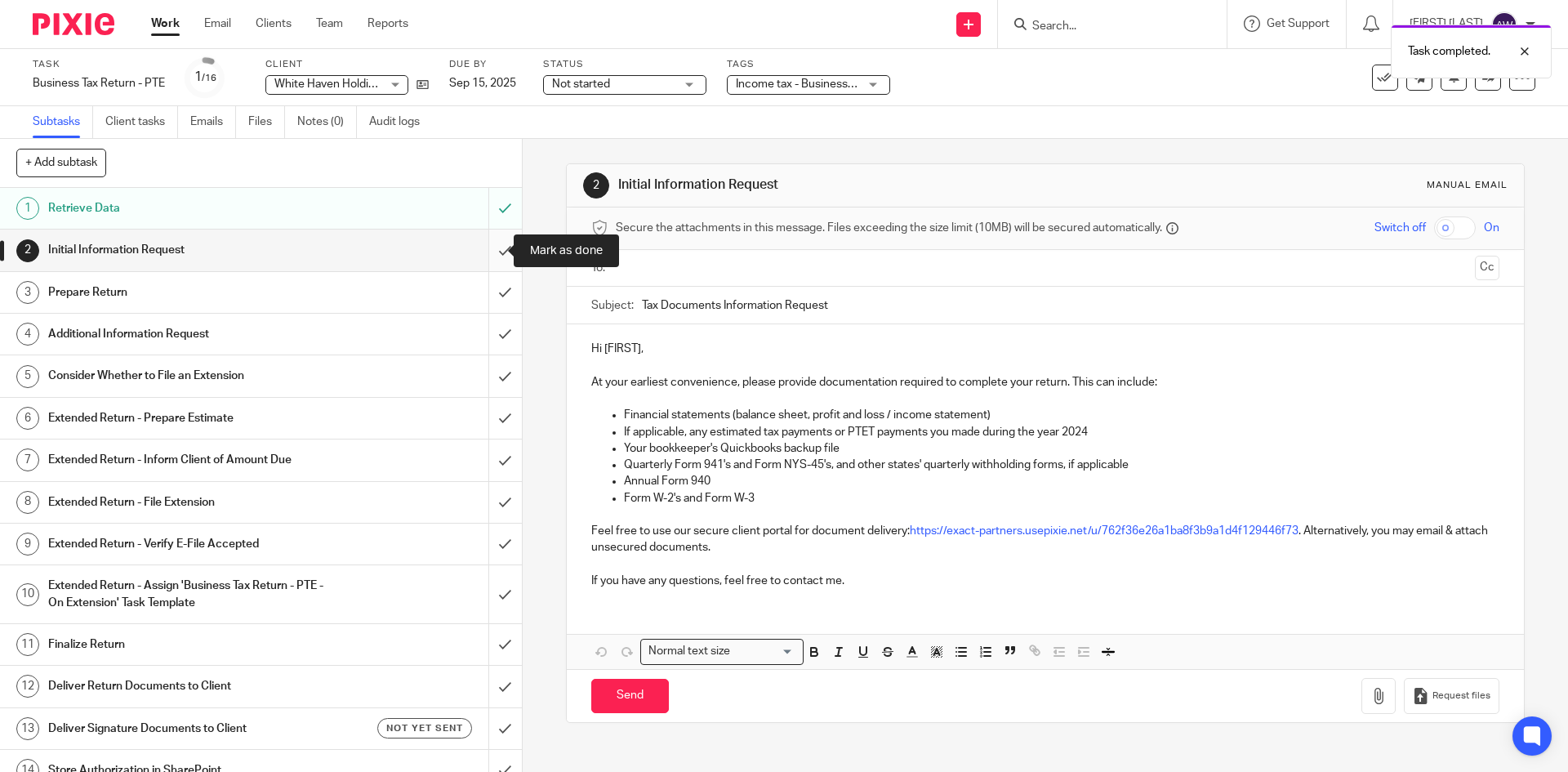 click at bounding box center [261, 250] 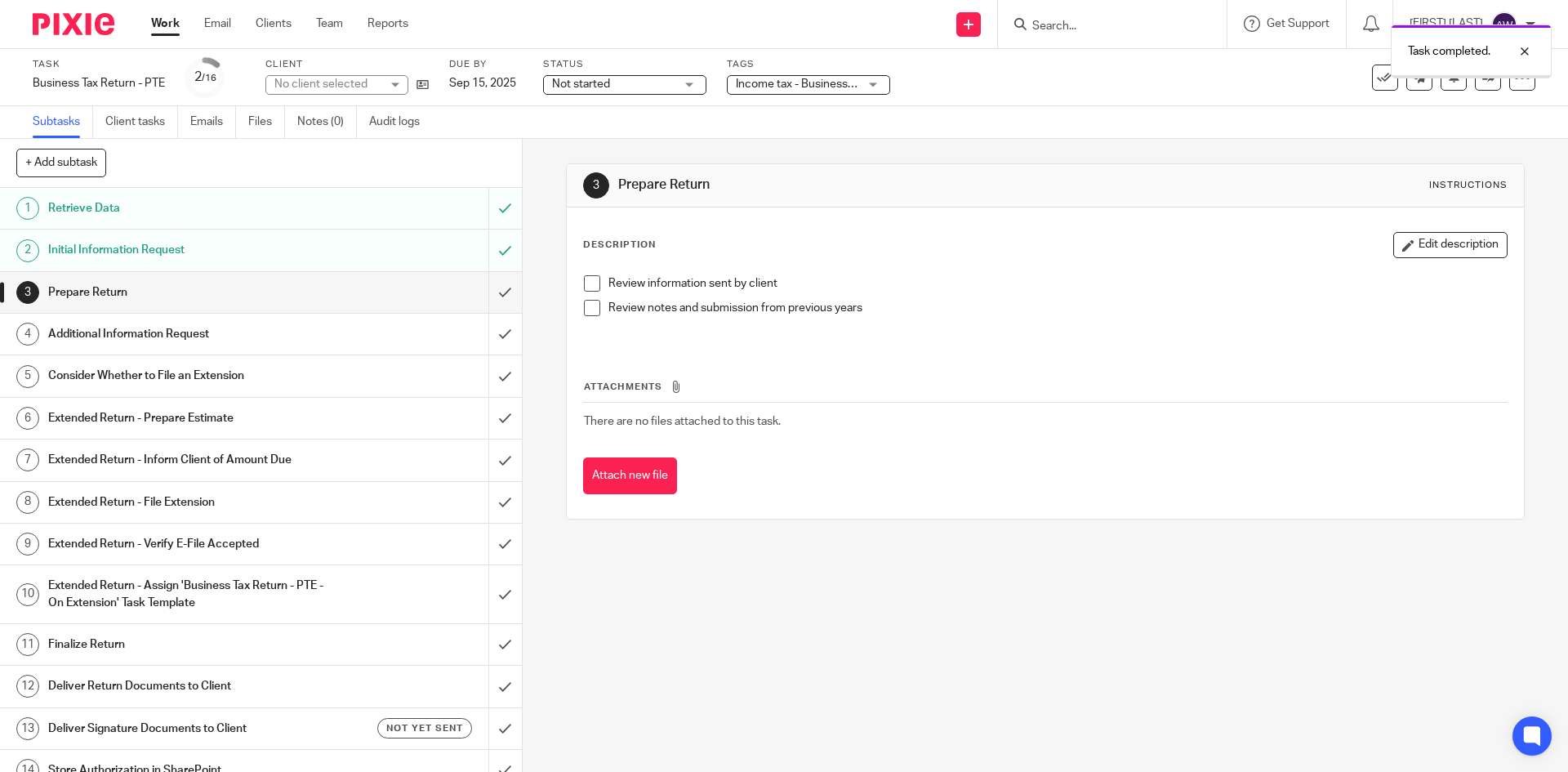 scroll, scrollTop: 0, scrollLeft: 0, axis: both 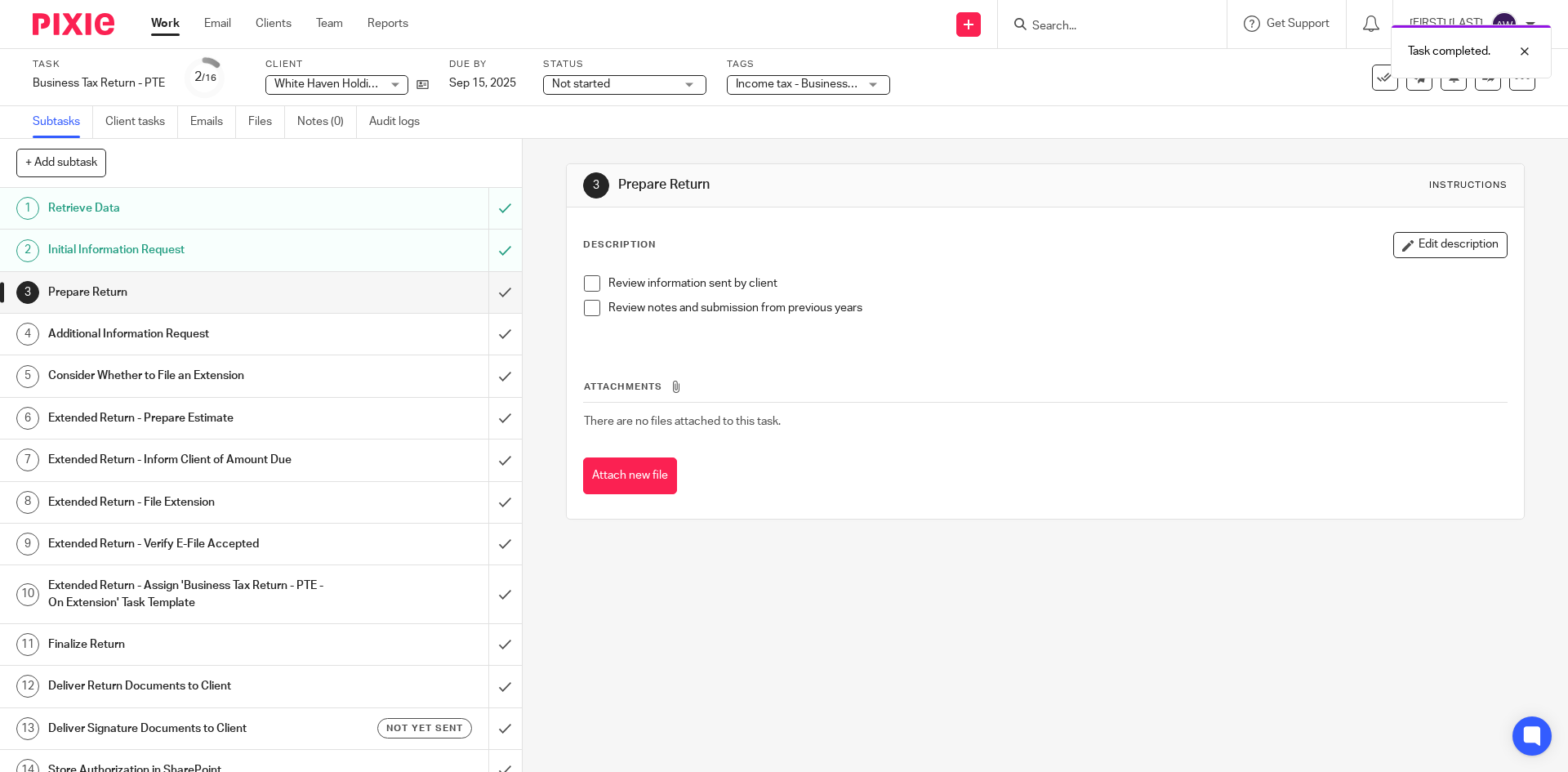 click on "Not started" at bounding box center [613, 84] 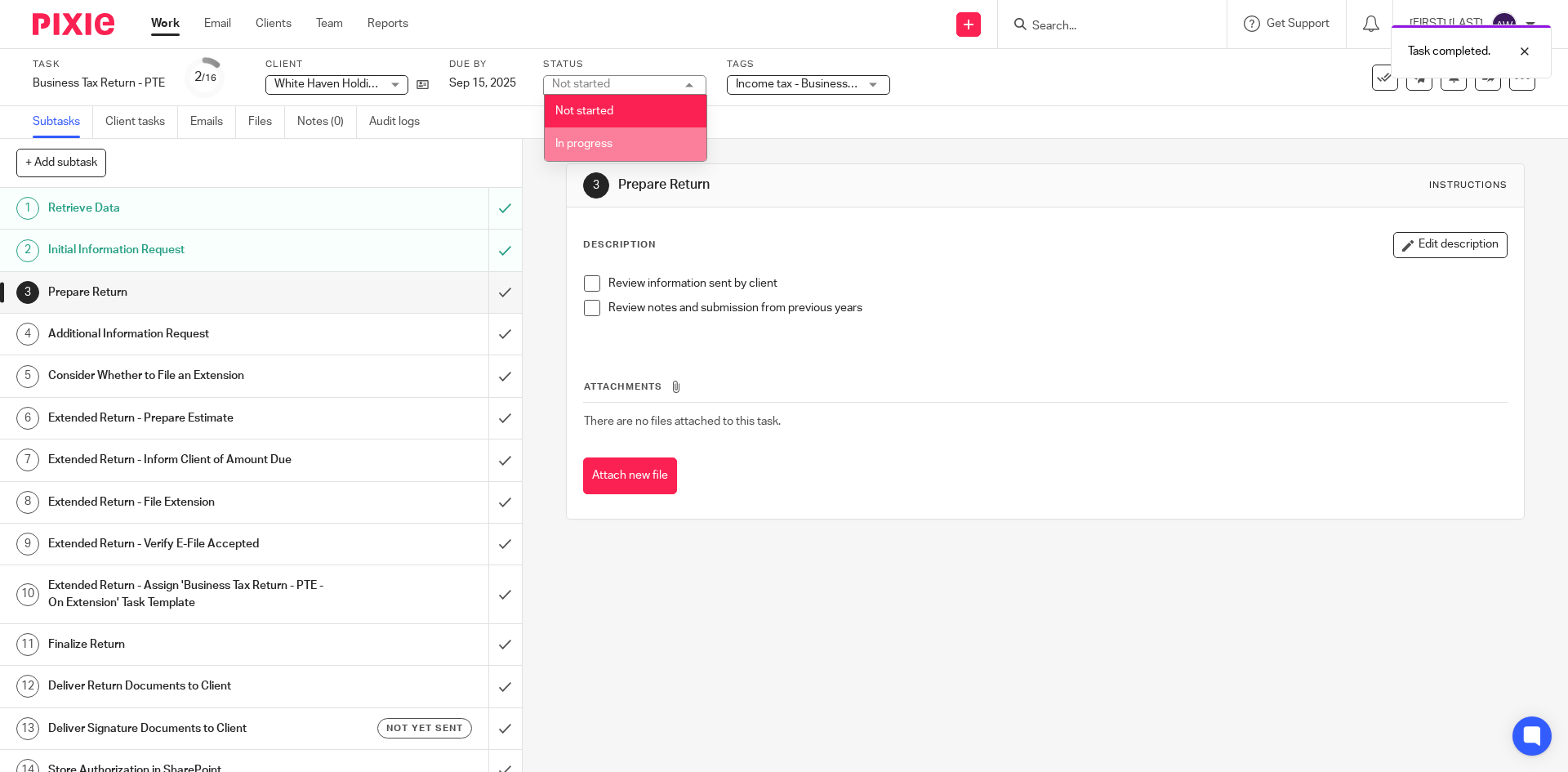 drag, startPoint x: 612, startPoint y: 145, endPoint x: 621, endPoint y: 130, distance: 17.492856 